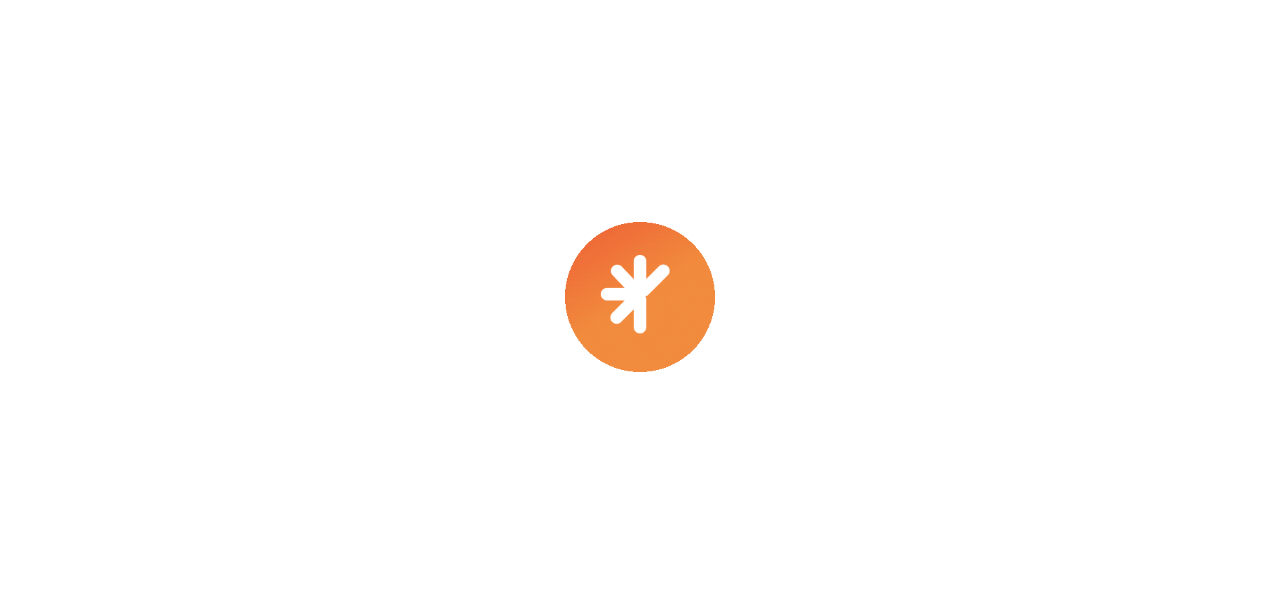scroll, scrollTop: 0, scrollLeft: 0, axis: both 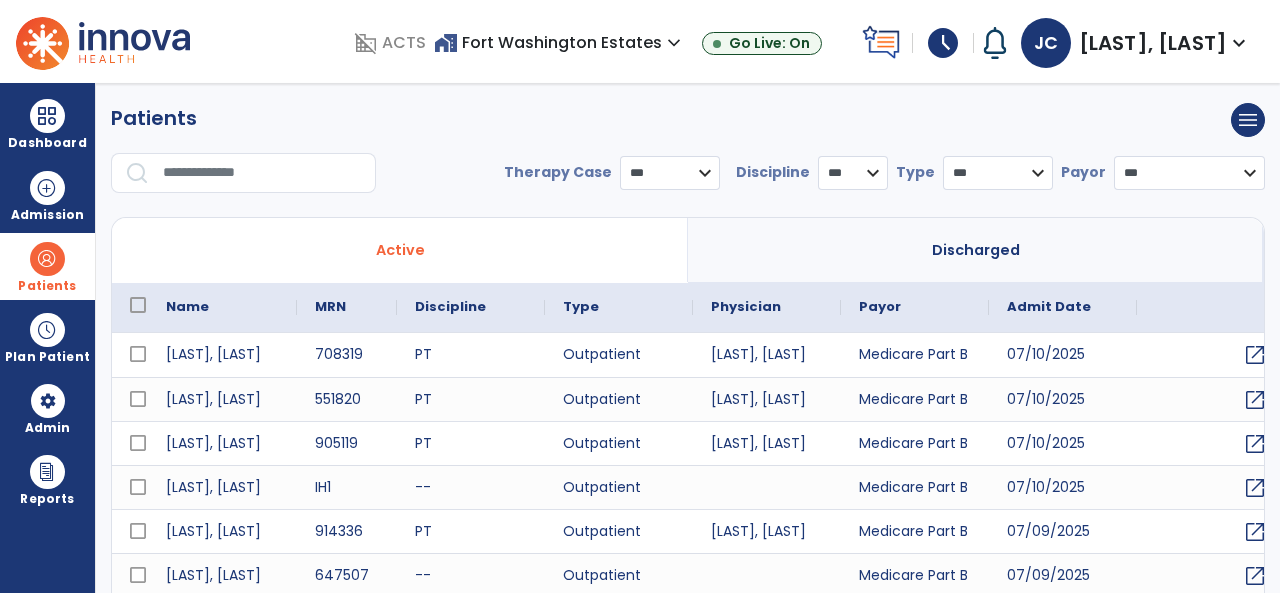 click at bounding box center (47, 259) 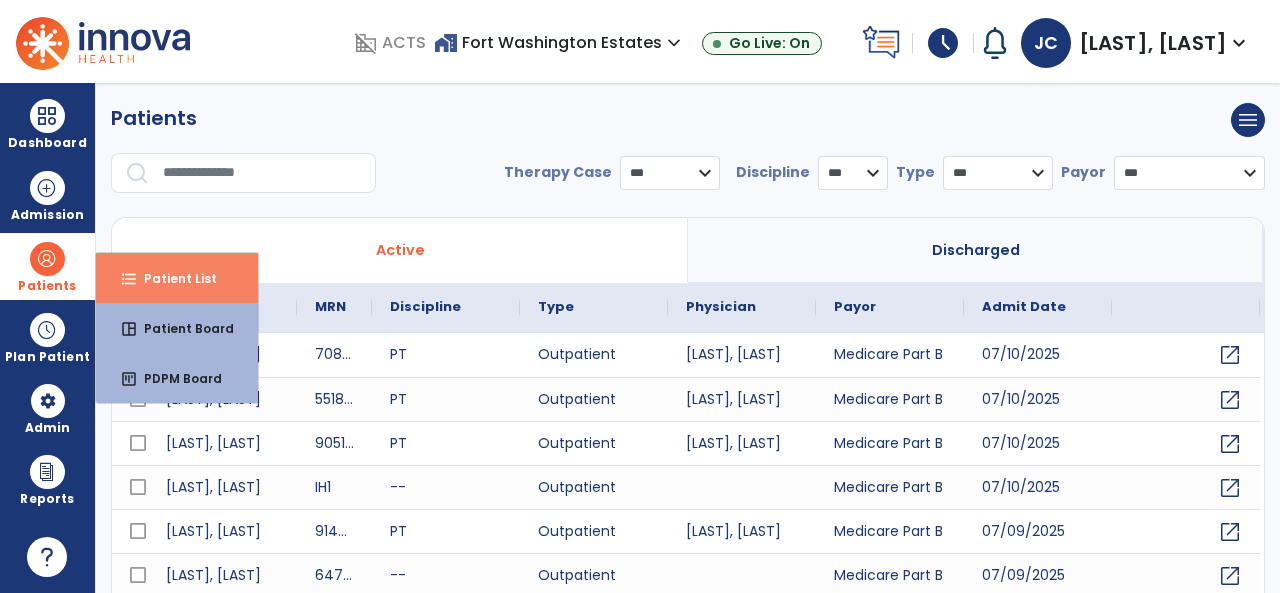 click on "format_list_bulleted  Patient List" at bounding box center [177, 278] 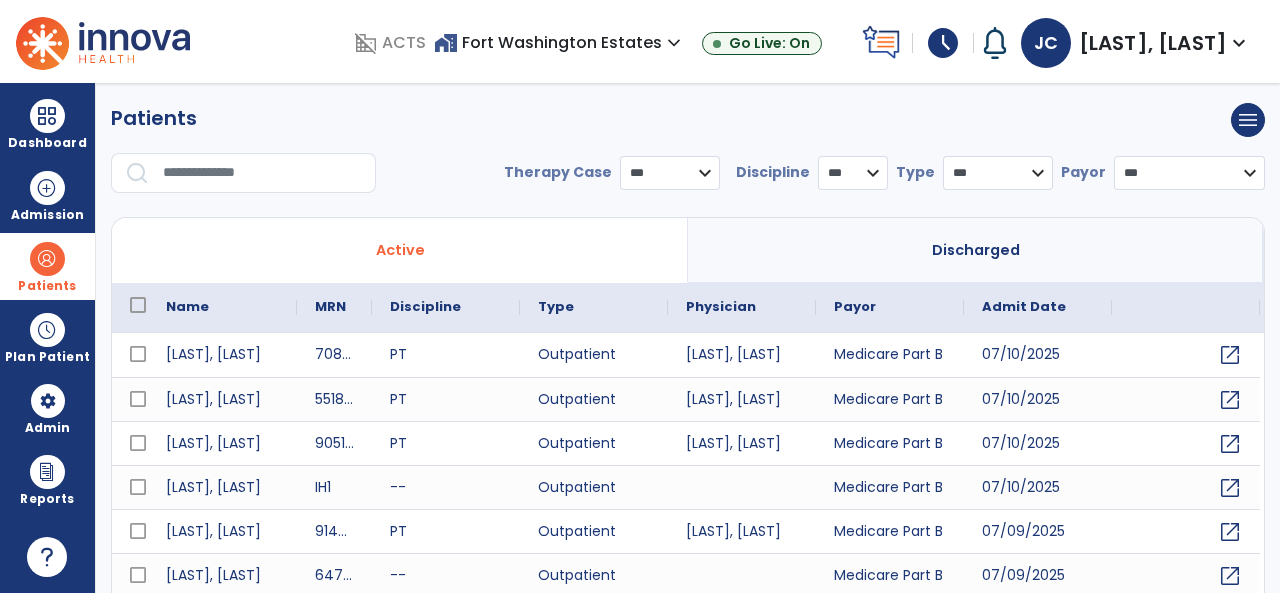click at bounding box center (262, 173) 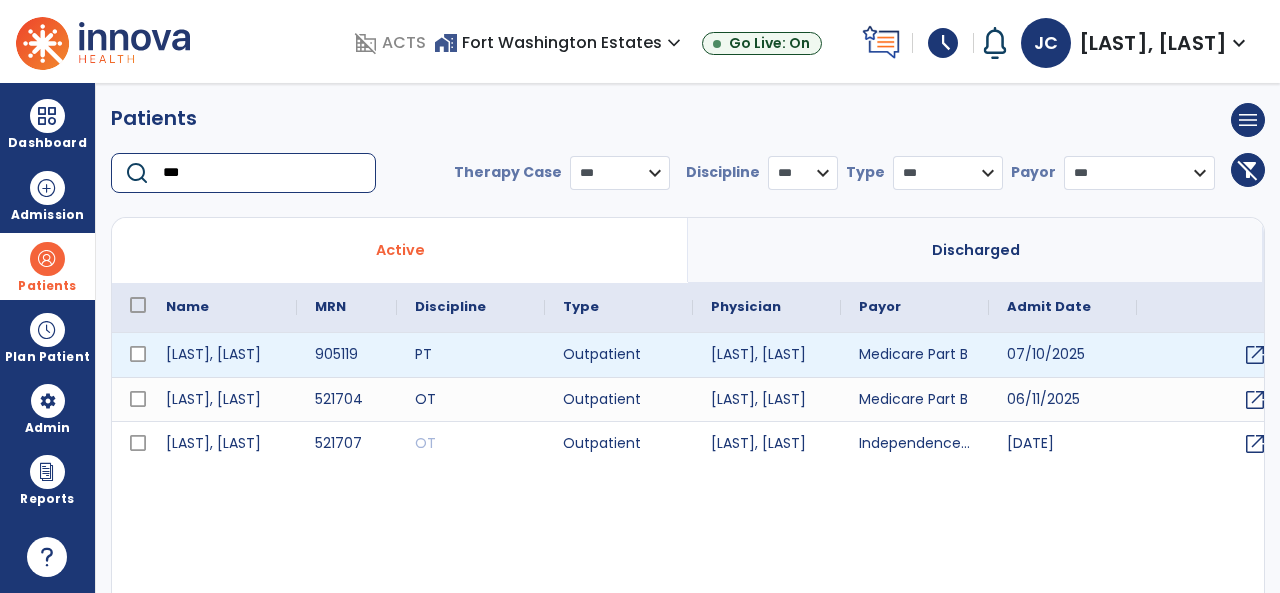 type on "***" 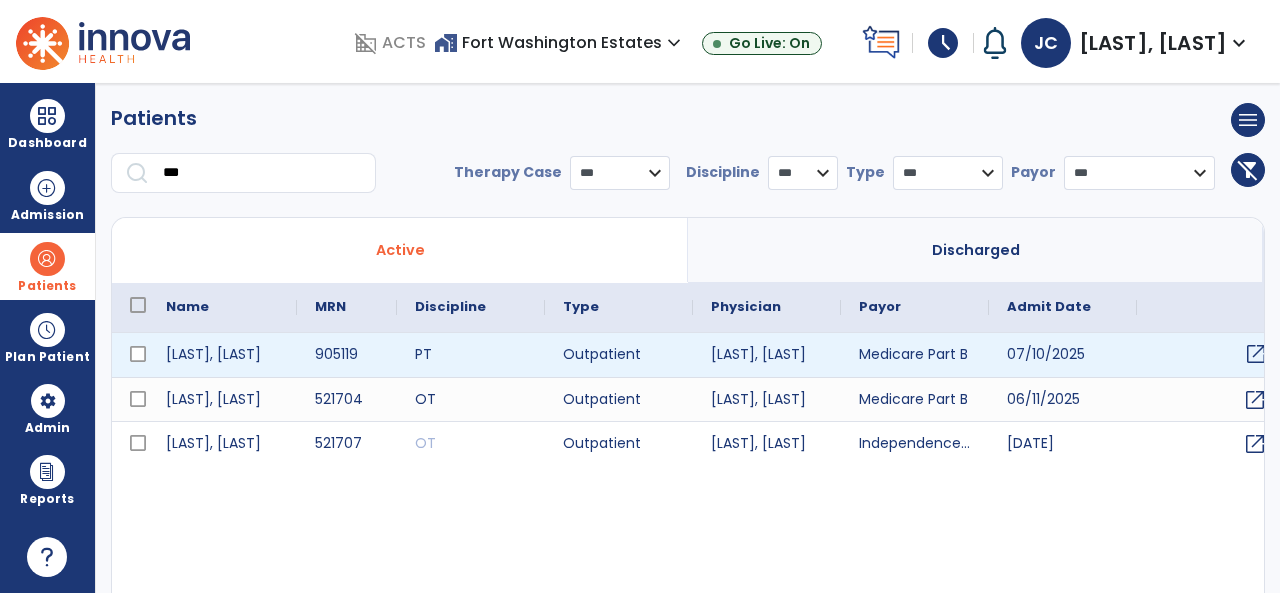 click on "open_in_new" at bounding box center [1256, 354] 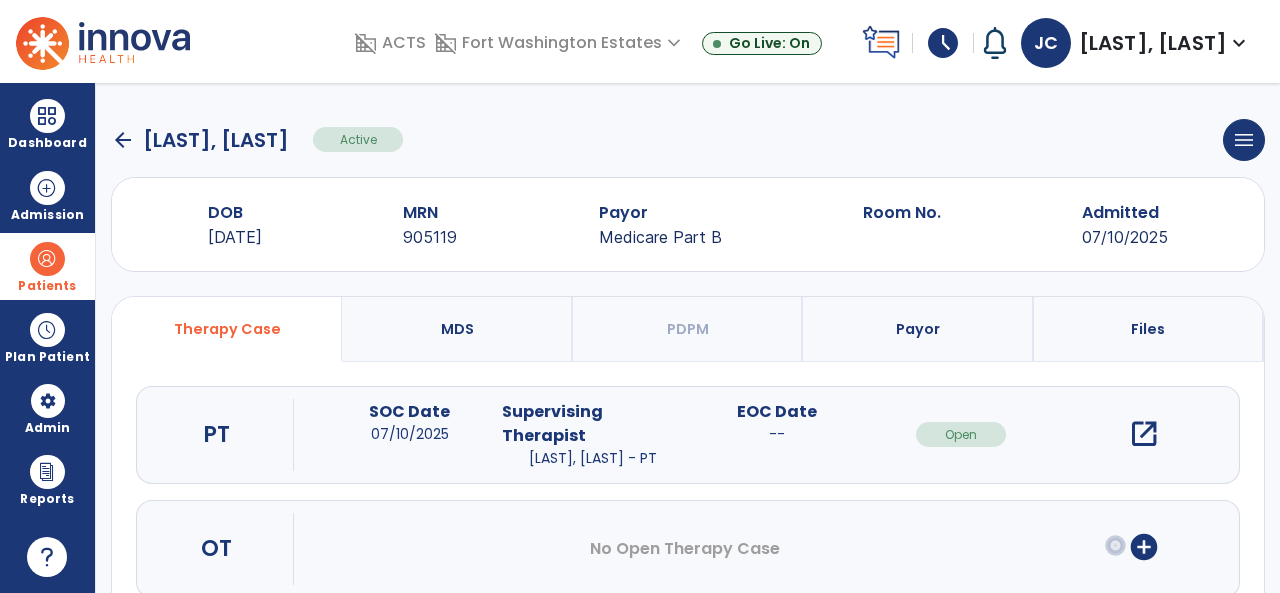 click on "open_in_new" at bounding box center [1144, 434] 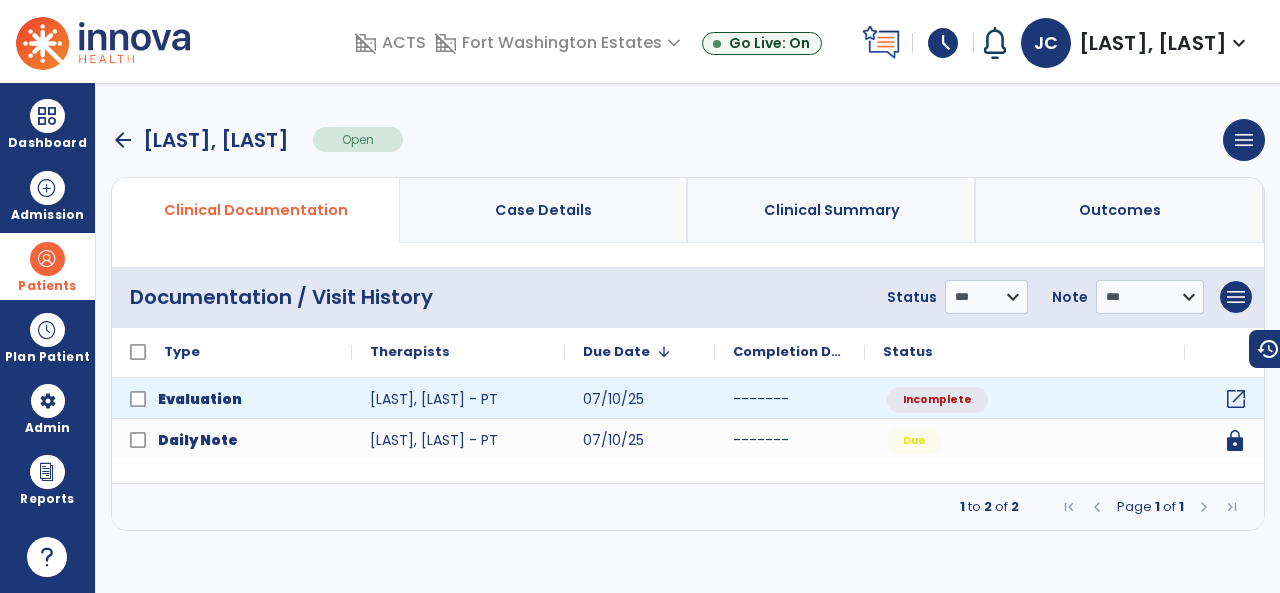 click on "open_in_new" 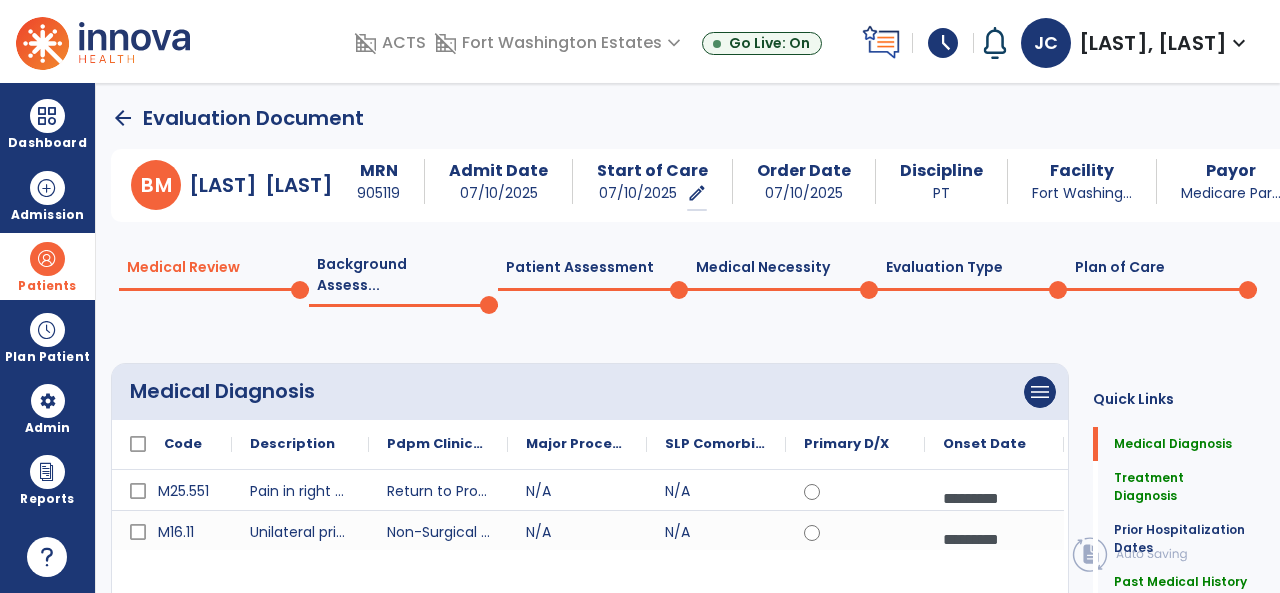 click on "arrow_back" 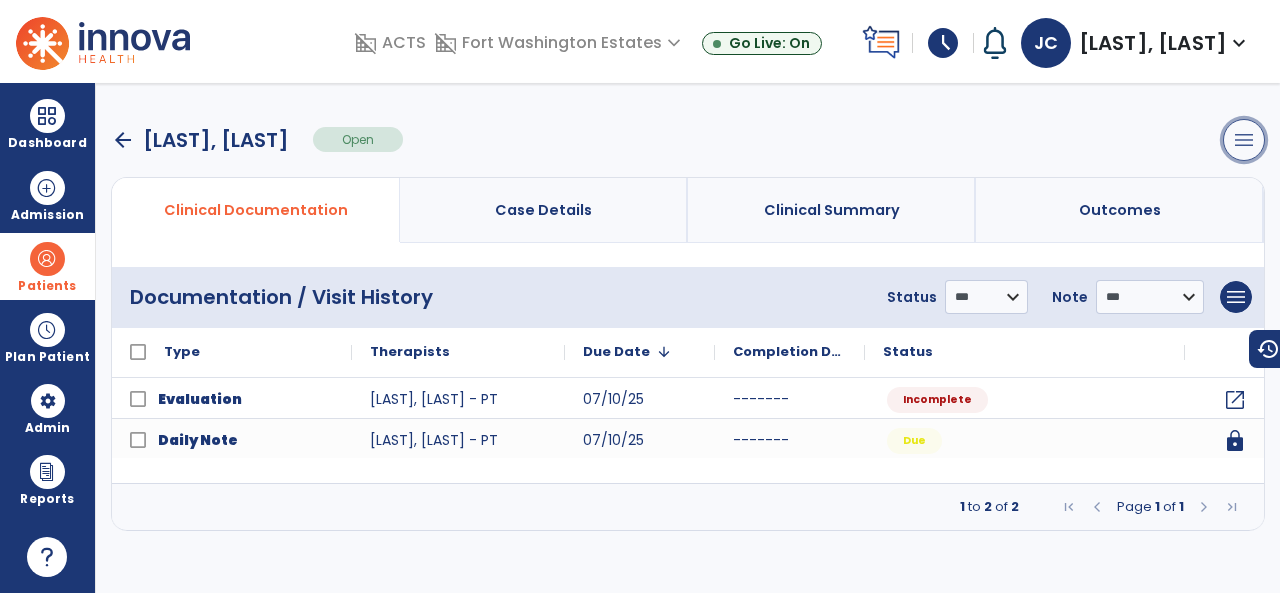 click on "menu" at bounding box center [1244, 140] 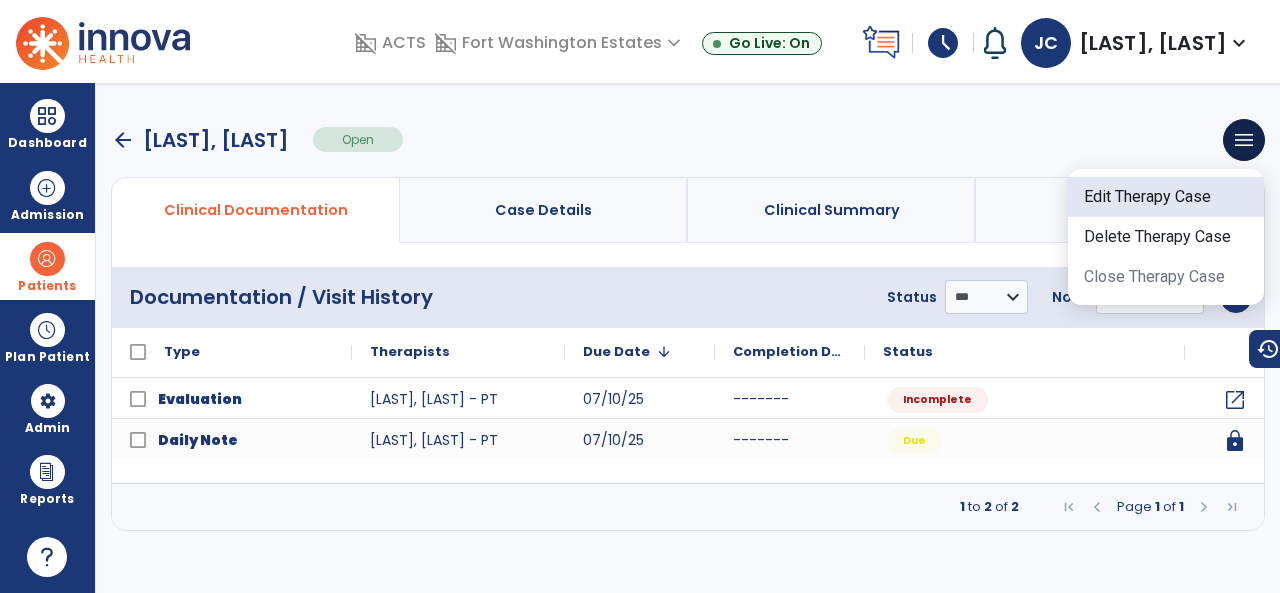 click on "Edit Therapy Case" at bounding box center [1166, 197] 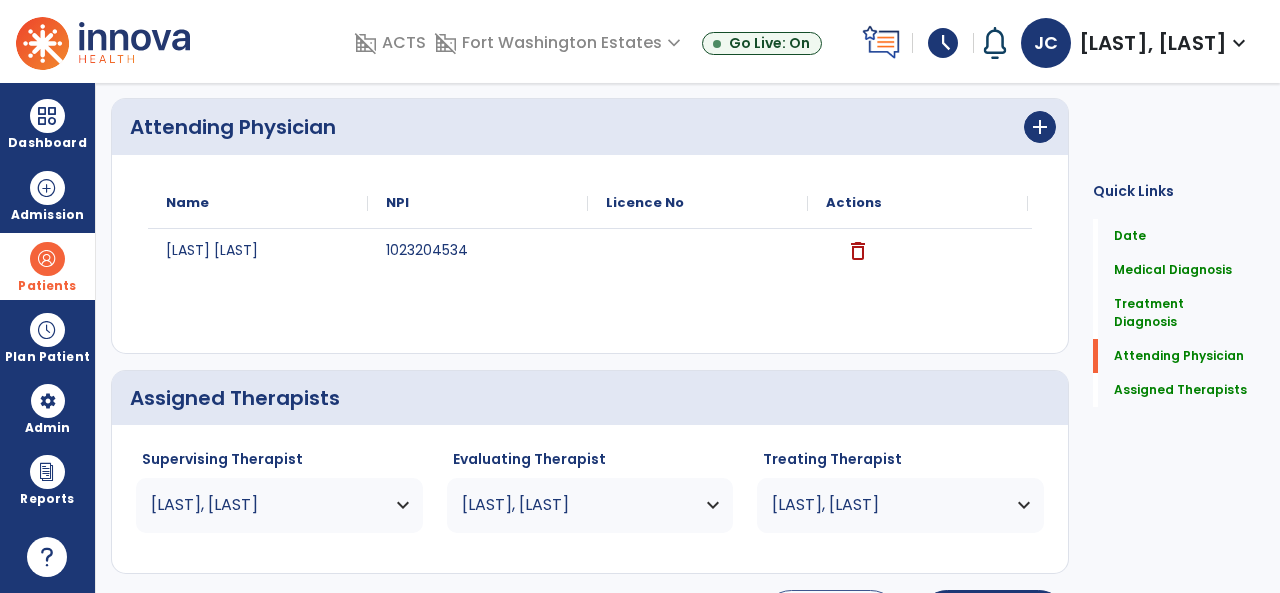 scroll, scrollTop: 734, scrollLeft: 0, axis: vertical 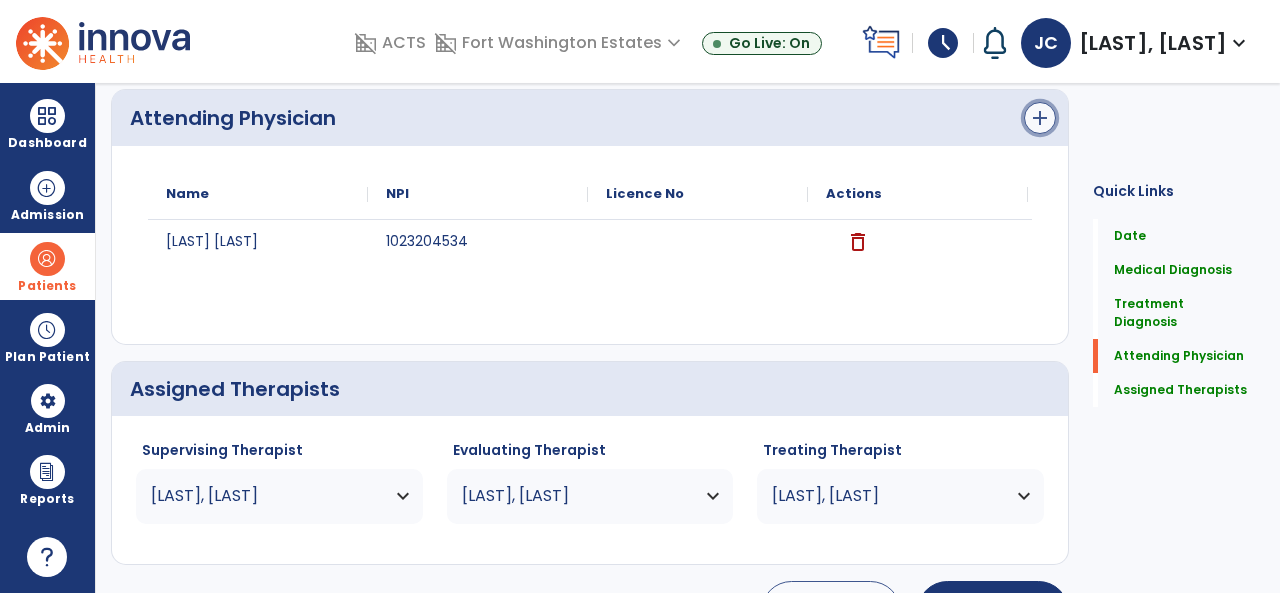click on "add" 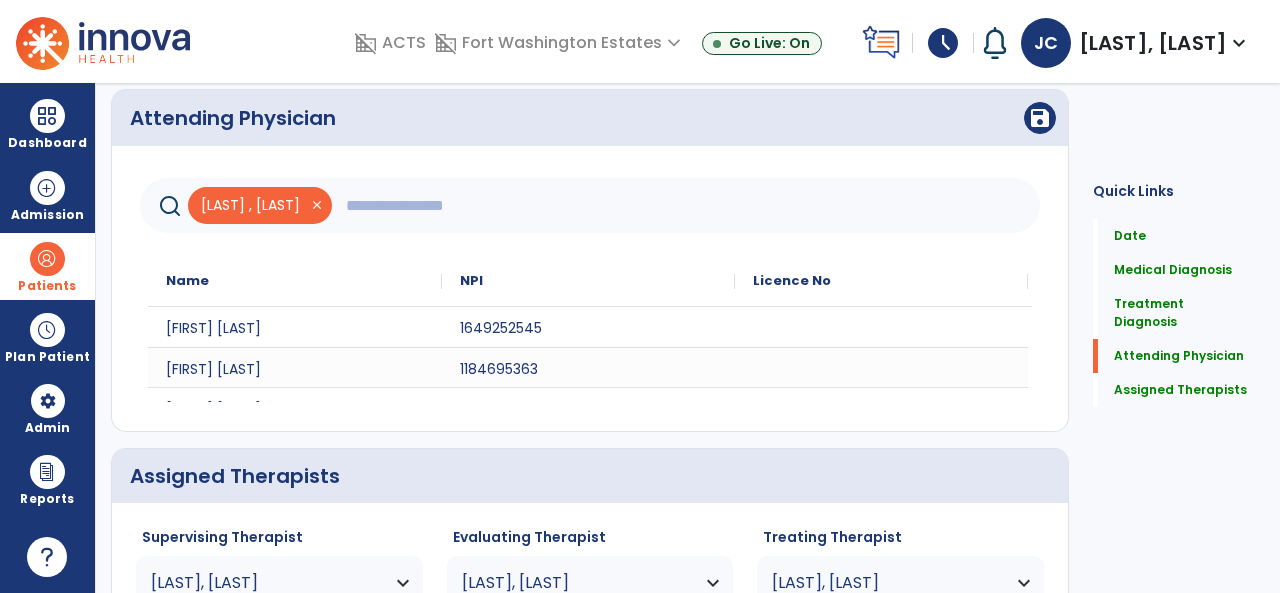 click 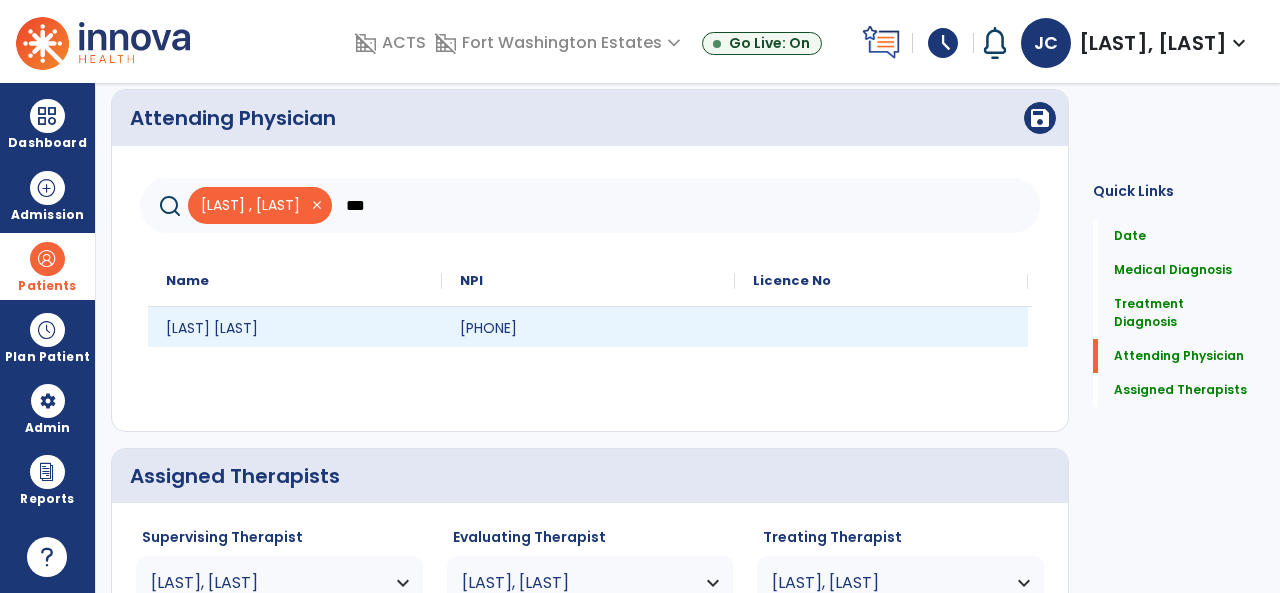 type on "***" 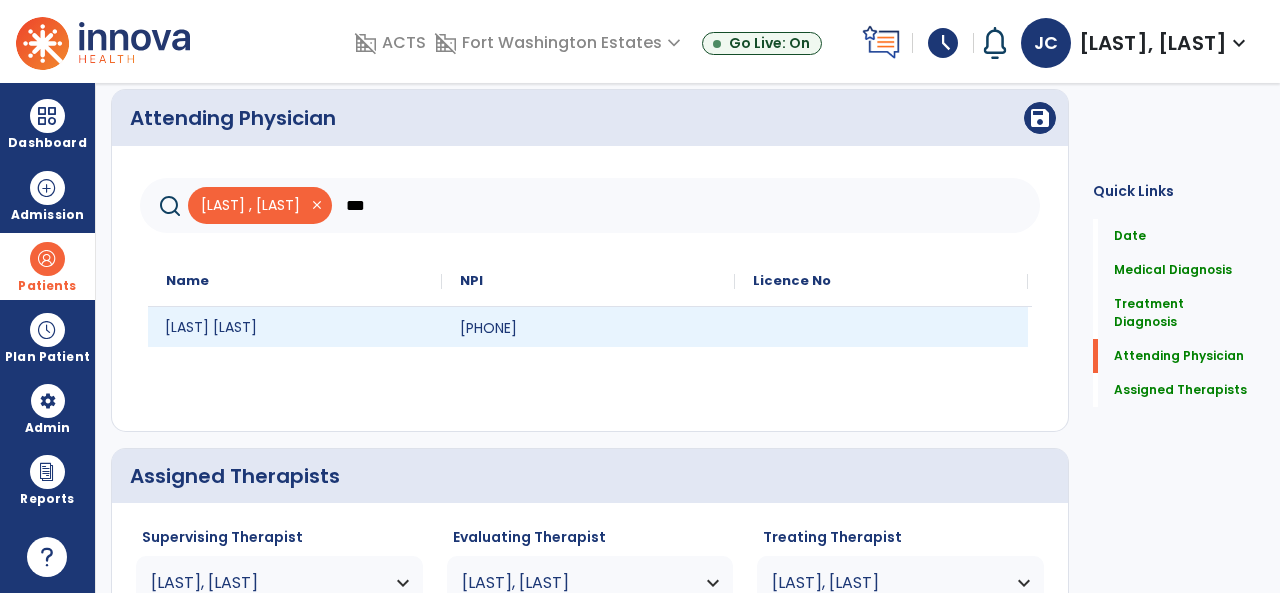 click on "[LAST] [LAST]" 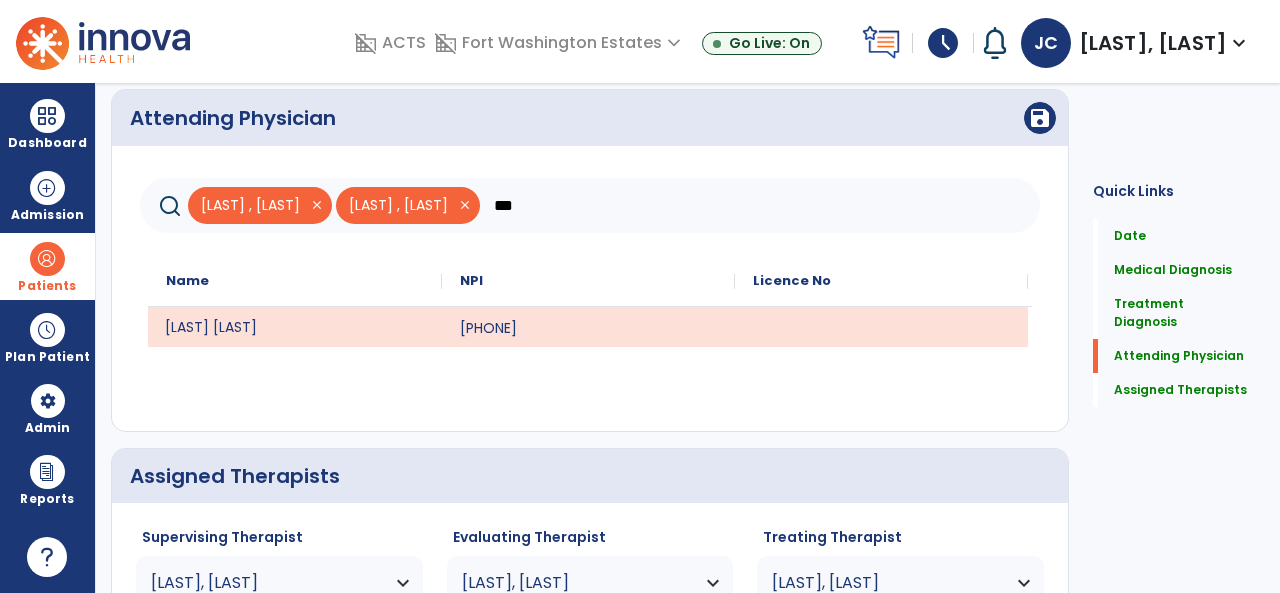 click on "close" 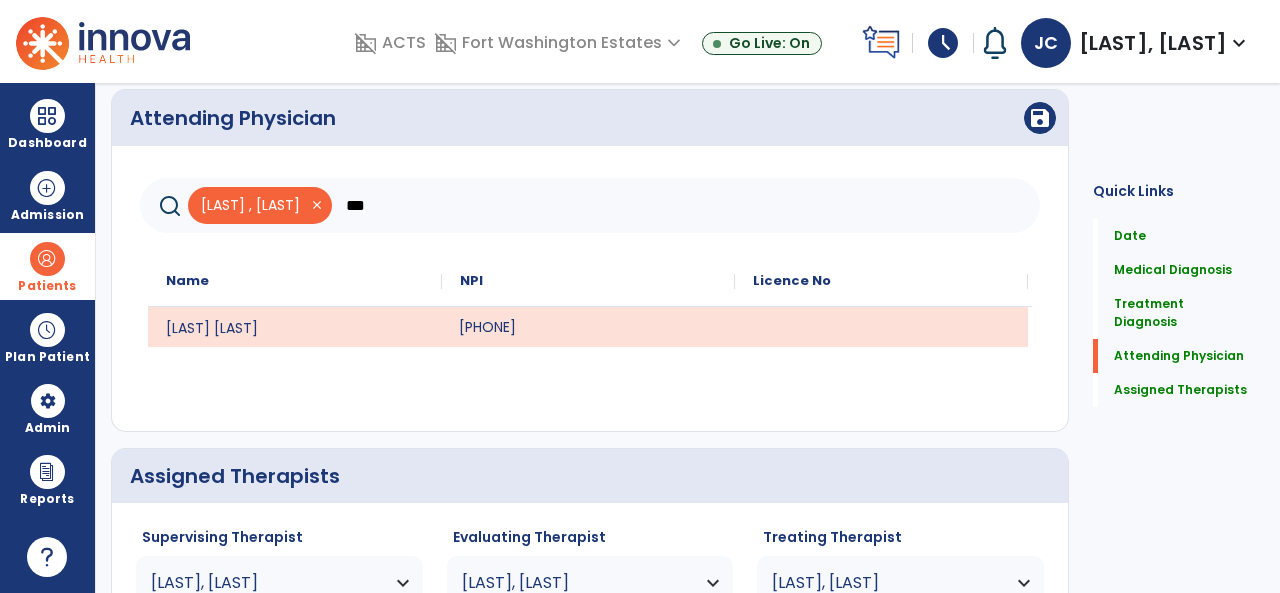 click on "[PHONE]" 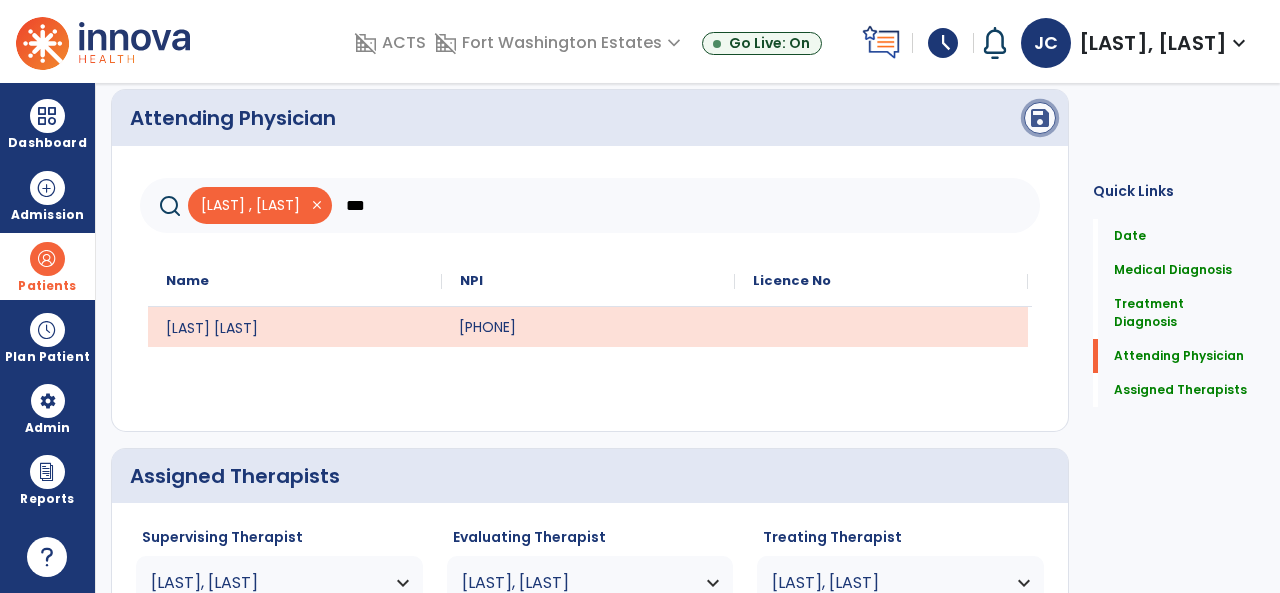 click on "save" 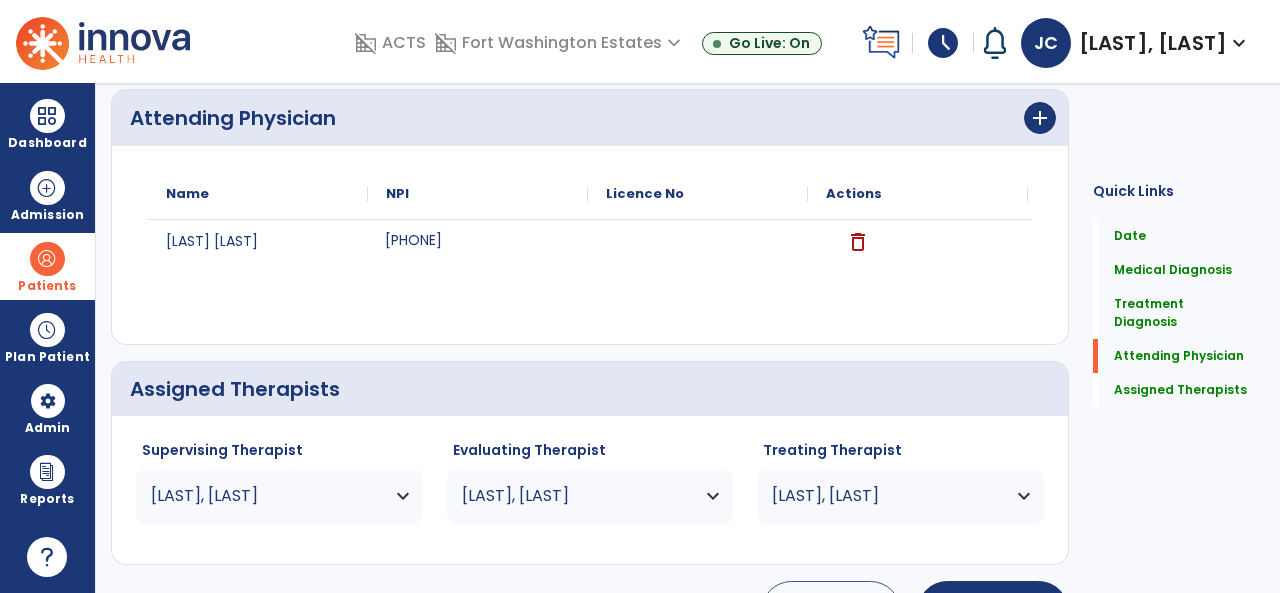 scroll, scrollTop: 795, scrollLeft: 0, axis: vertical 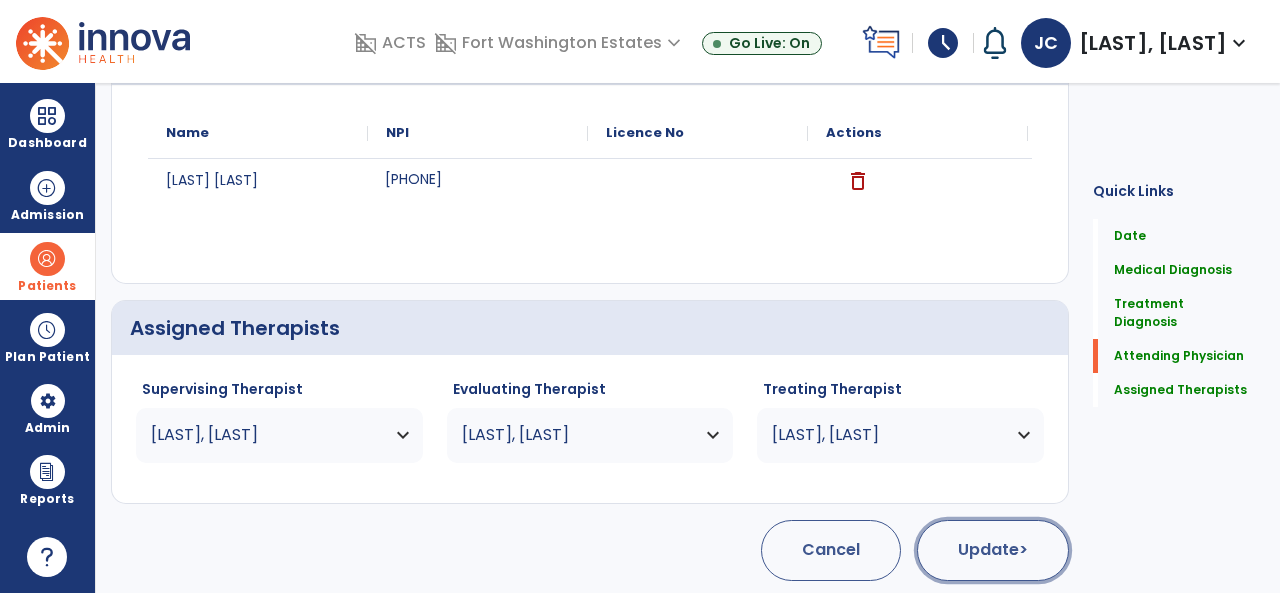 click on "Update  >" 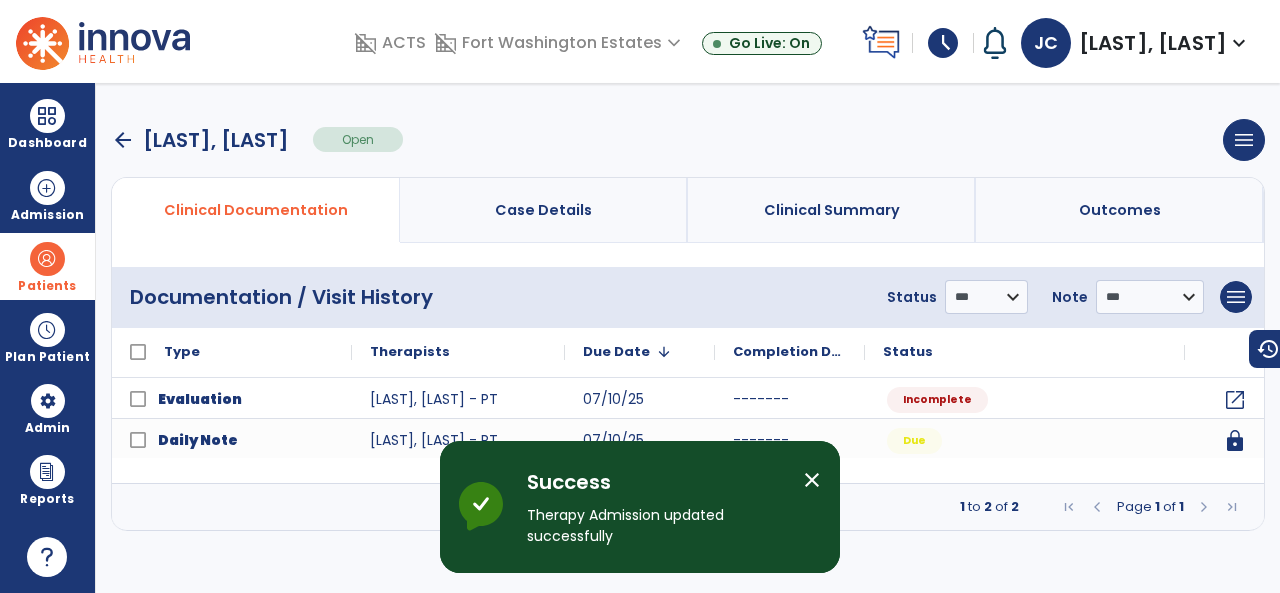 scroll, scrollTop: 0, scrollLeft: 0, axis: both 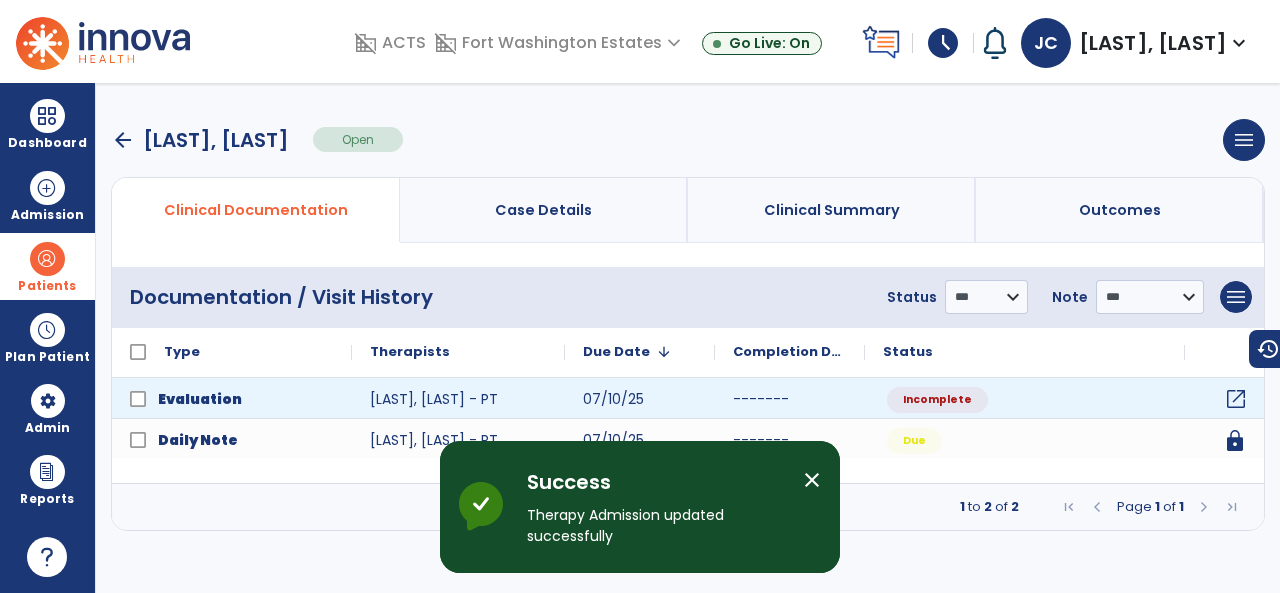 click on "open_in_new" 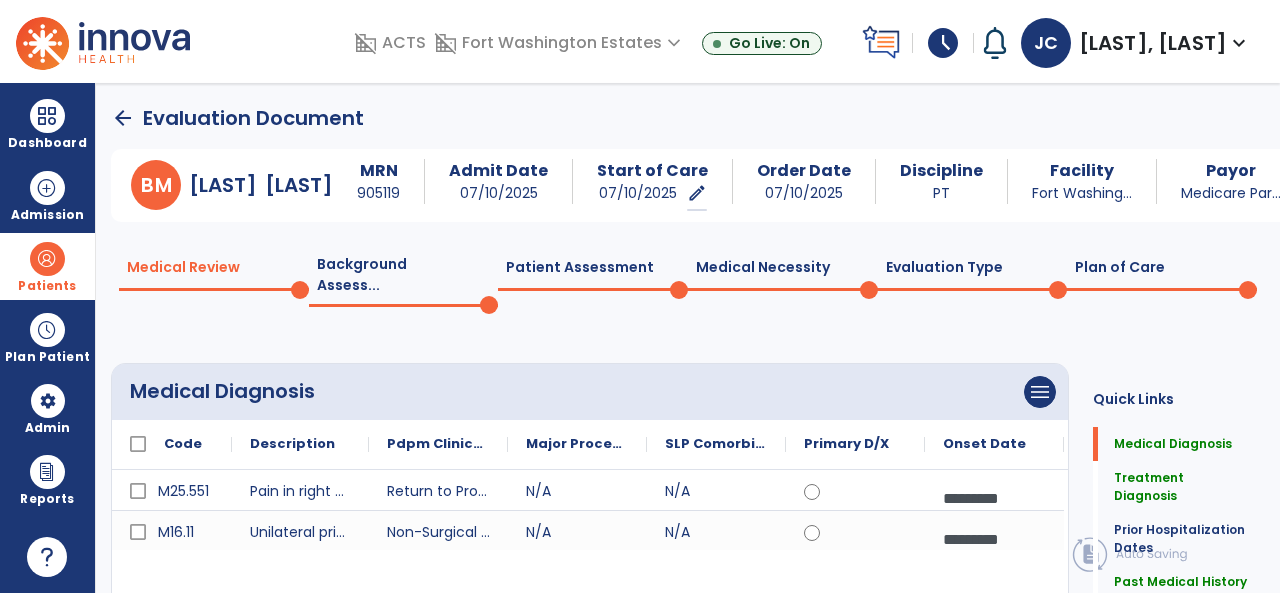 click 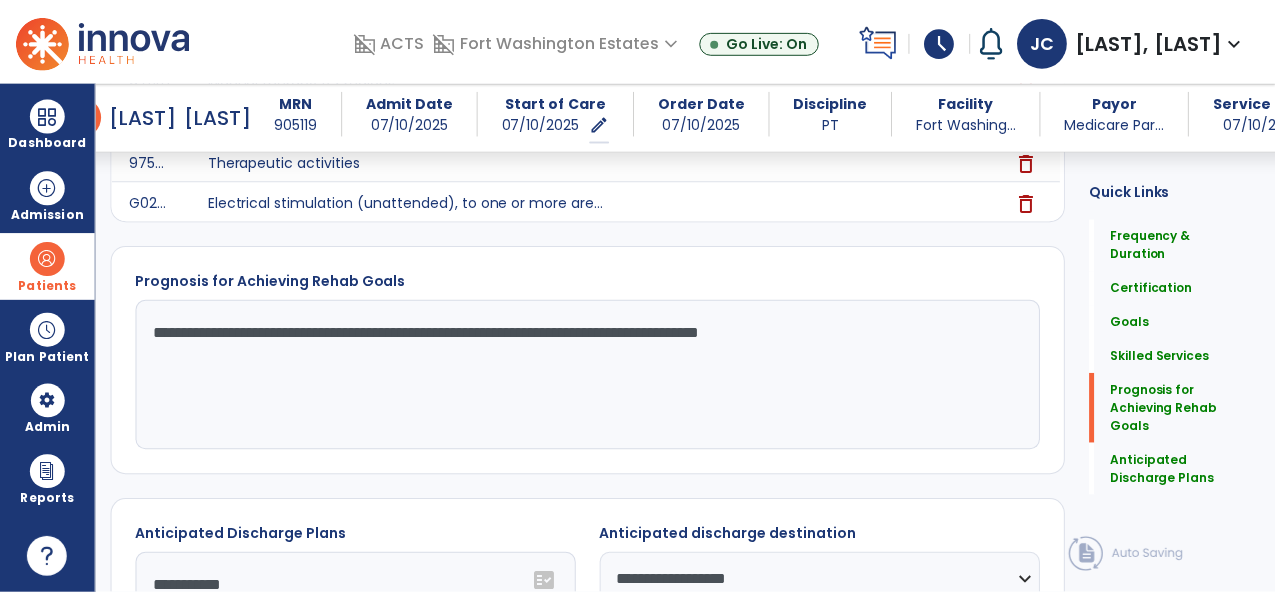 scroll, scrollTop: 1984, scrollLeft: 0, axis: vertical 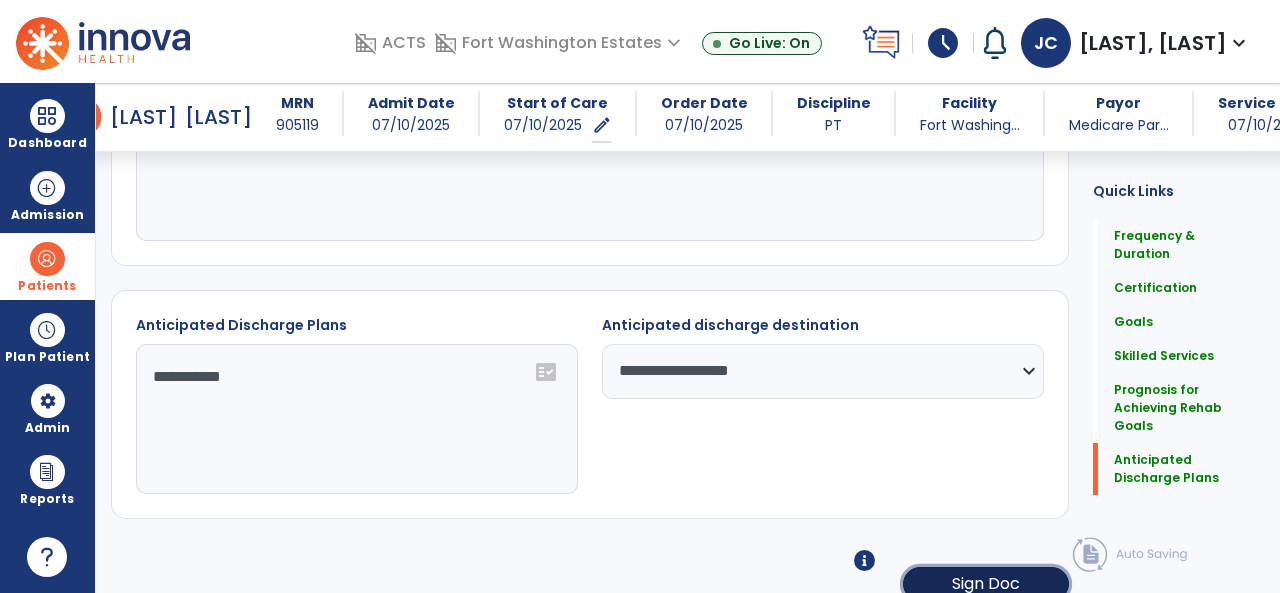 click on "Sign Doc" 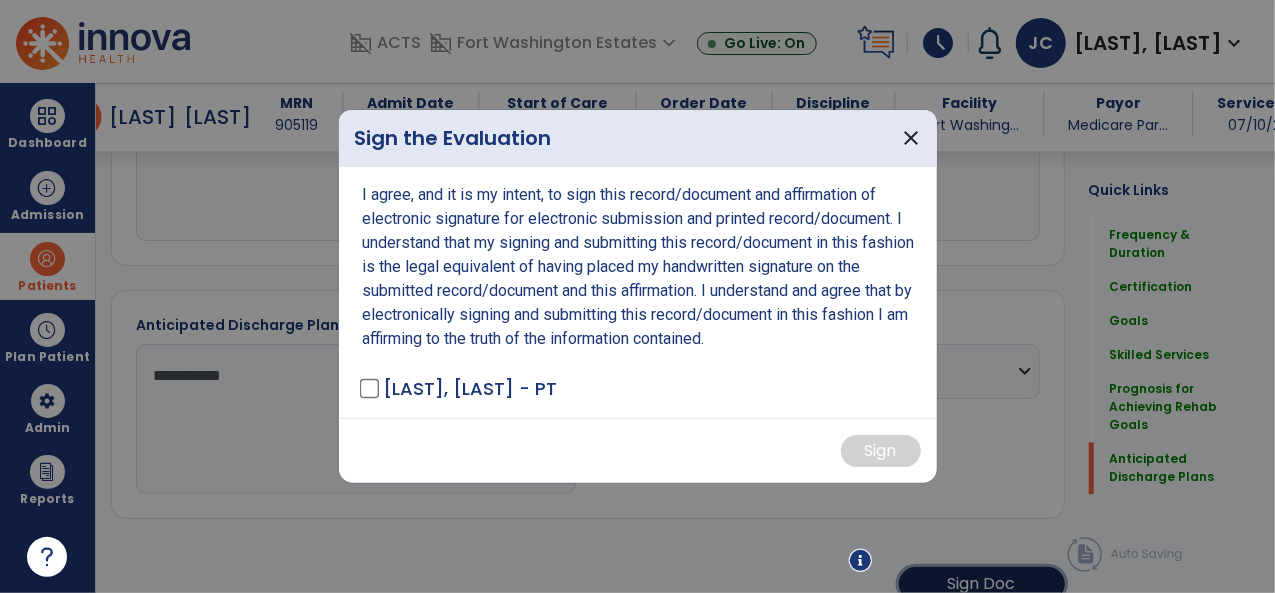 scroll, scrollTop: 1984, scrollLeft: 0, axis: vertical 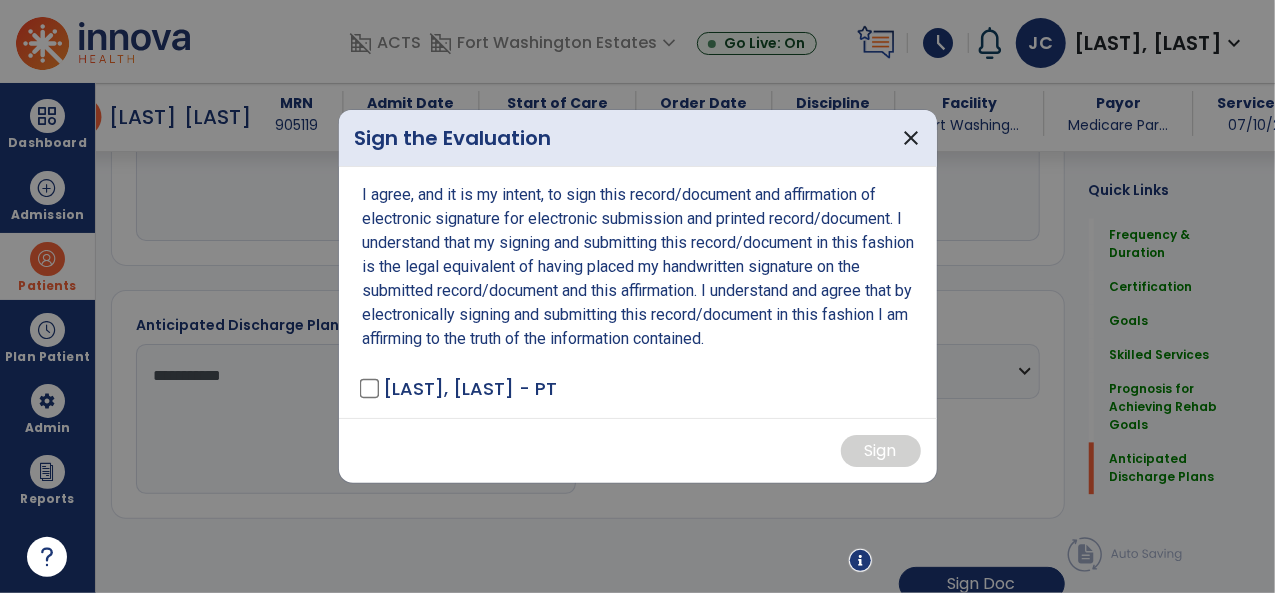 click on "[LAST], [LAST] - PT" at bounding box center [471, 388] 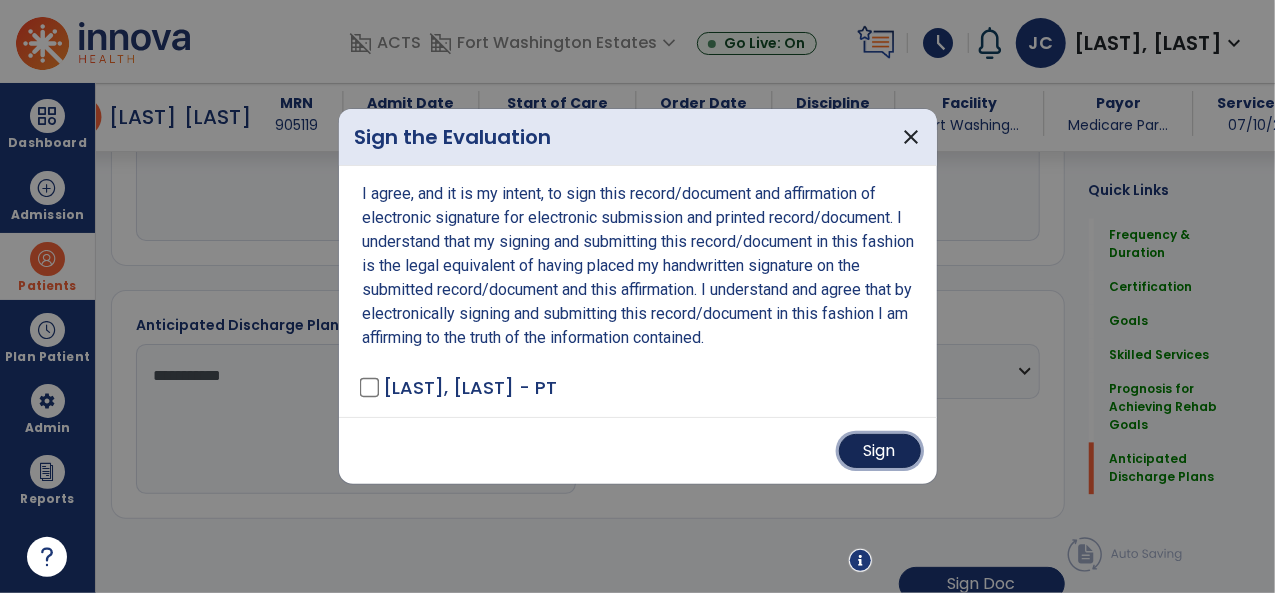 click on "Sign" at bounding box center (880, 451) 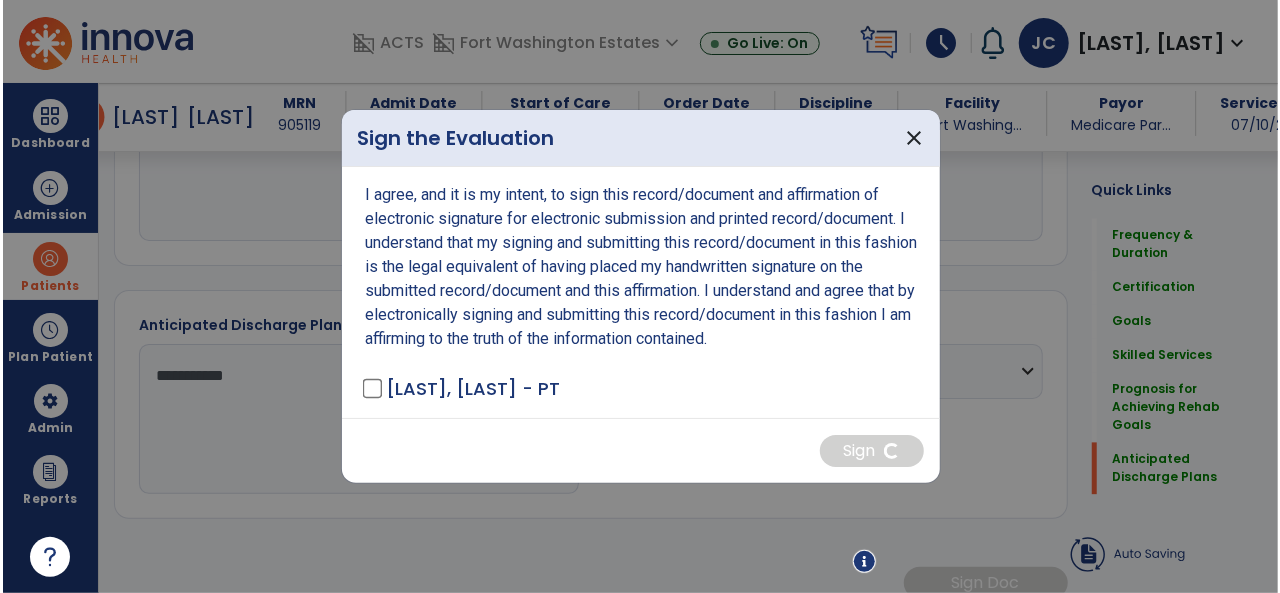 scroll, scrollTop: 1982, scrollLeft: 0, axis: vertical 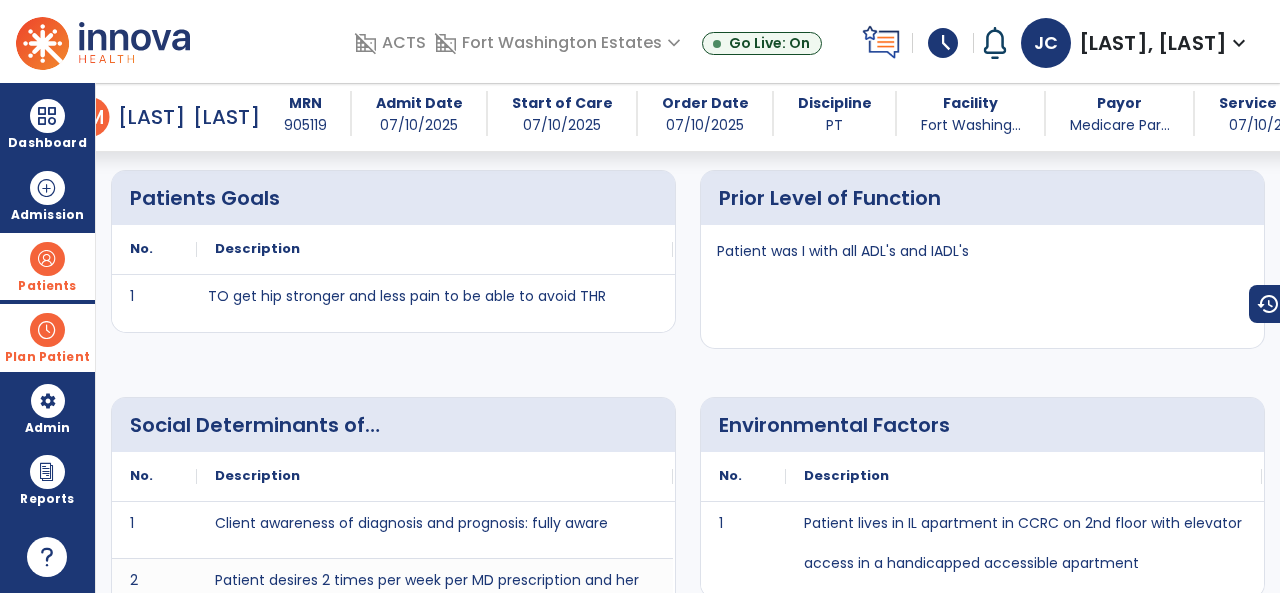 click at bounding box center [47, 330] 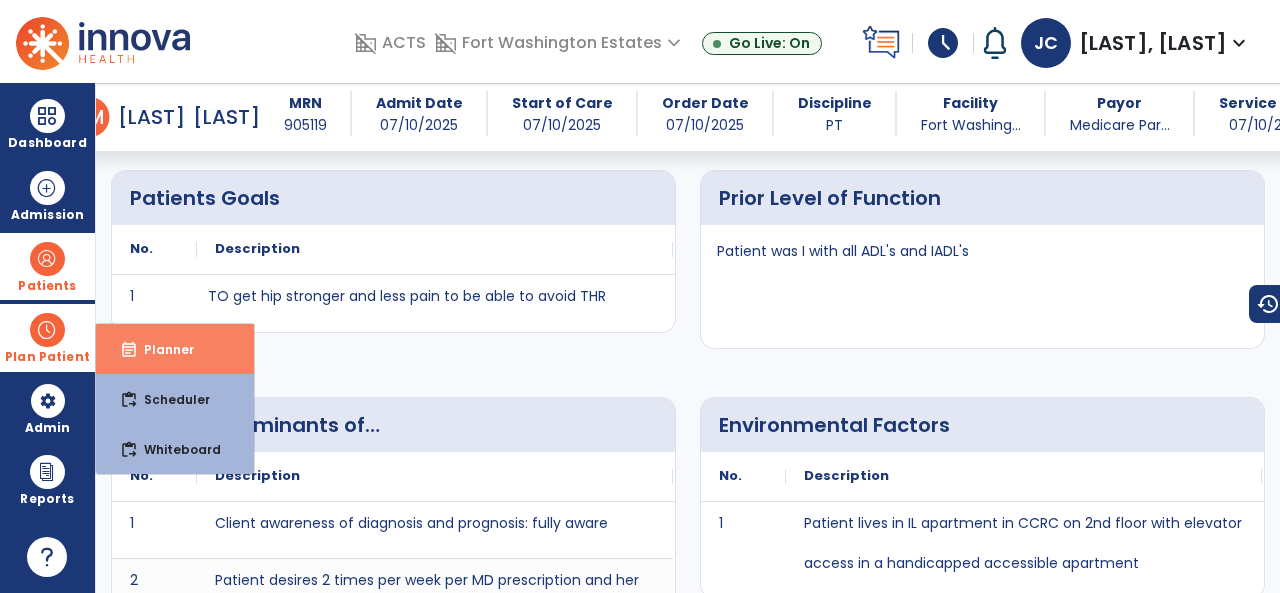 click on "Planner" at bounding box center (161, 349) 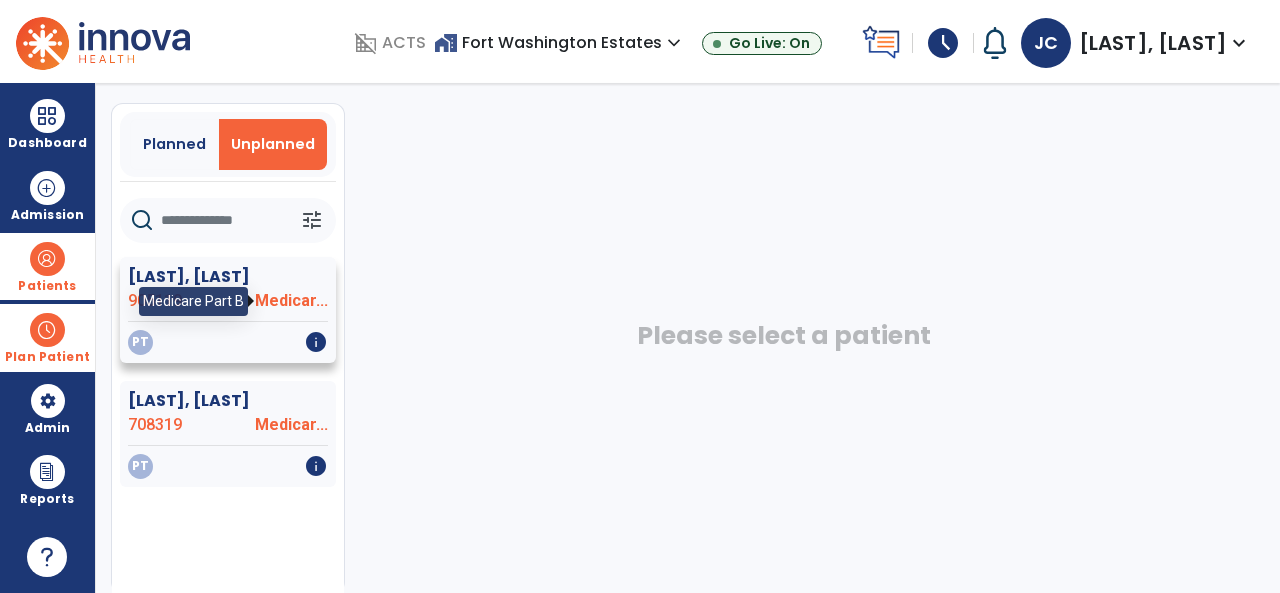 click on "Medicar..." 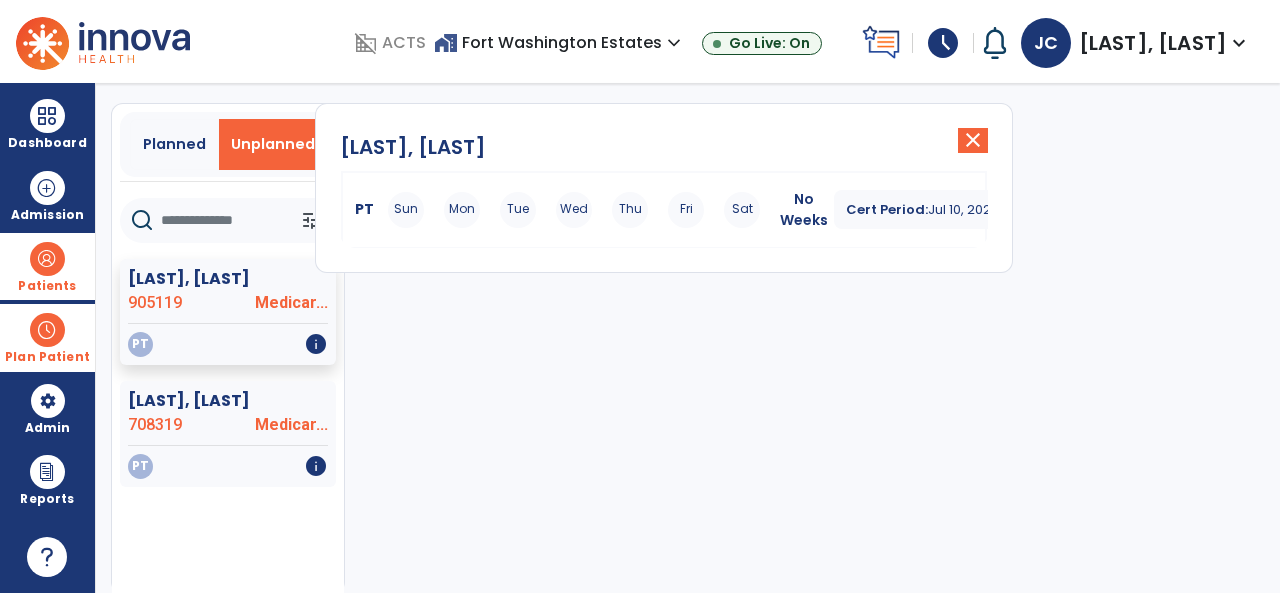 click on "Fri" at bounding box center (686, 210) 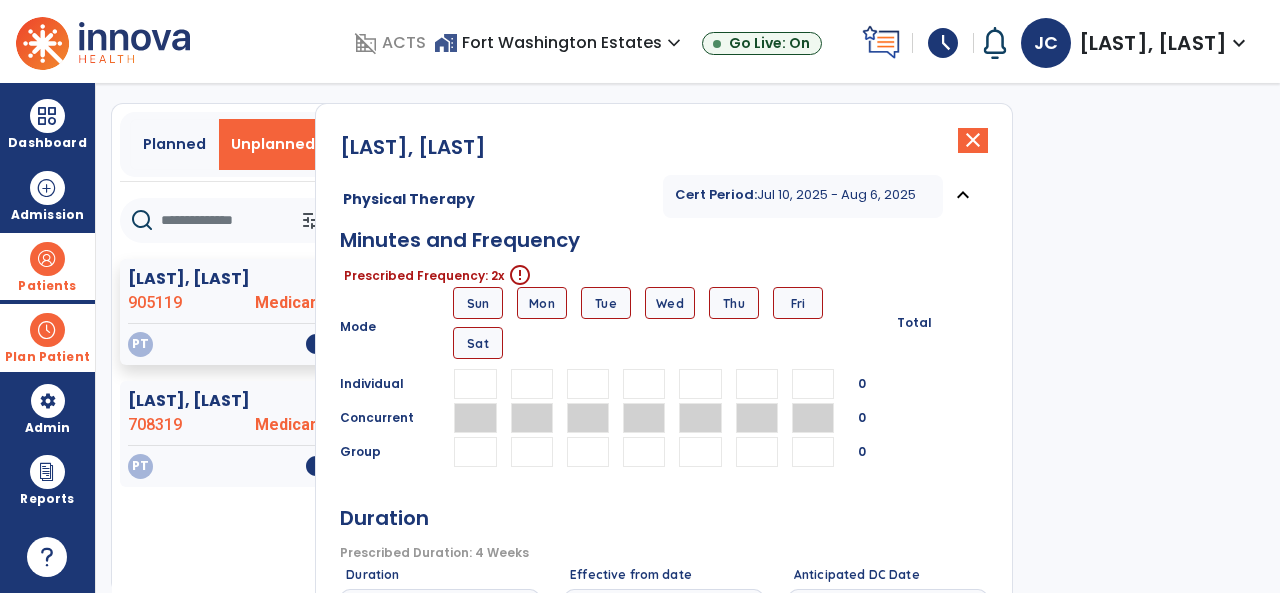 click on "Sun Mon Tue Wed Thu Fri Sat" at bounding box center (668, 327) 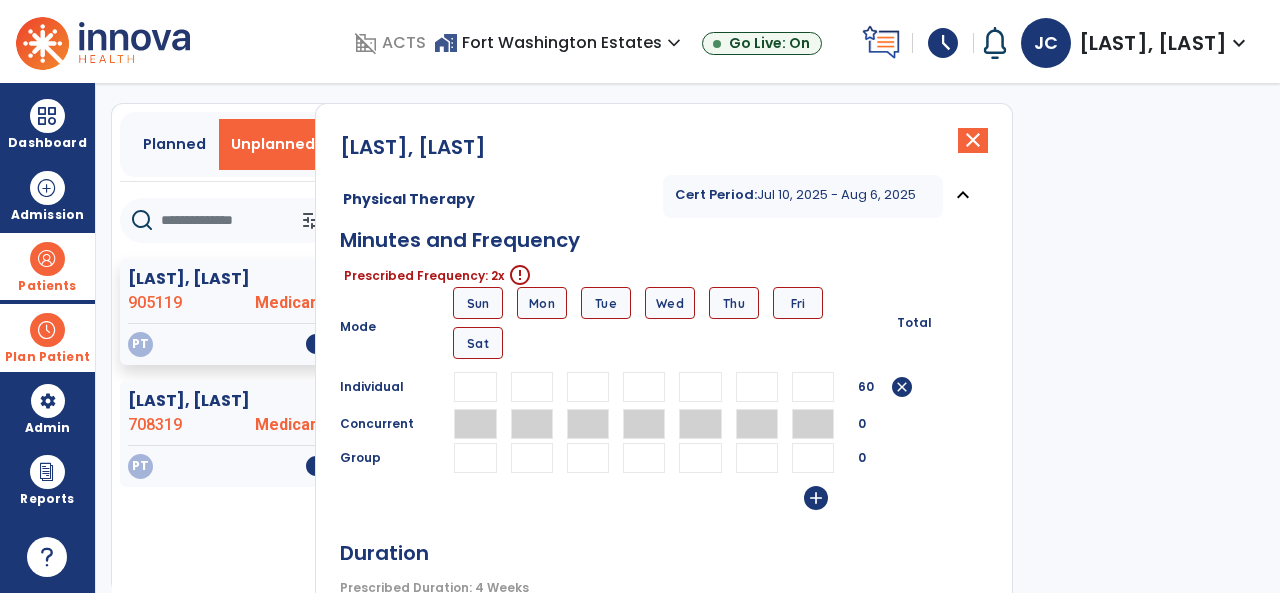 scroll, scrollTop: 0, scrollLeft: 3, axis: horizontal 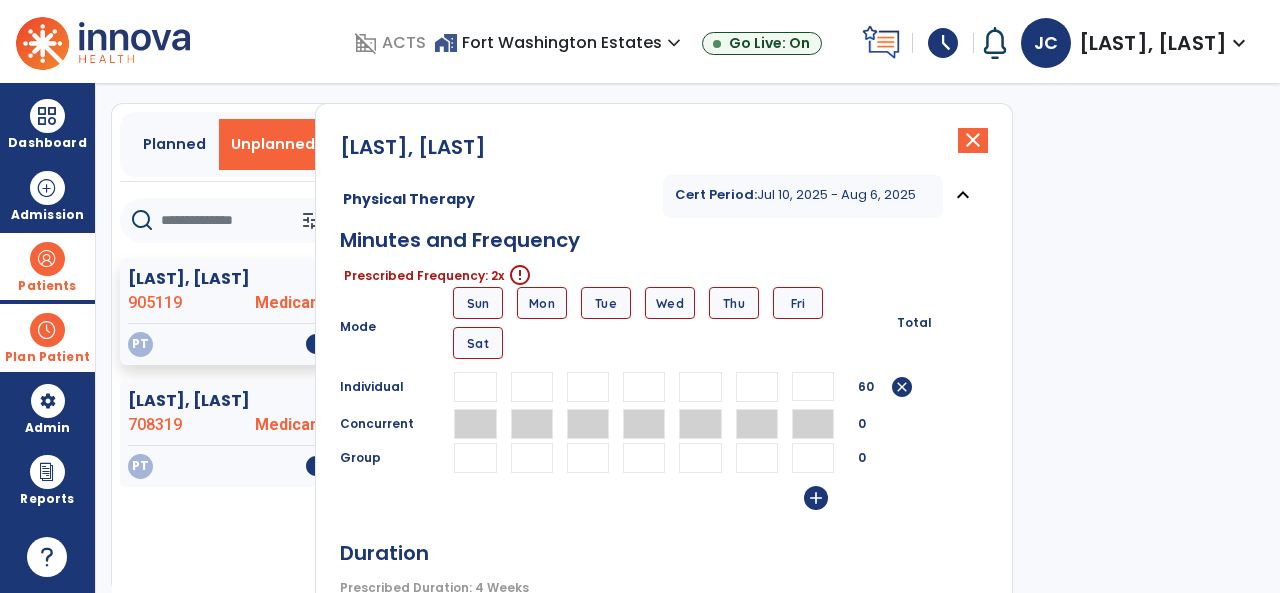 type on "**" 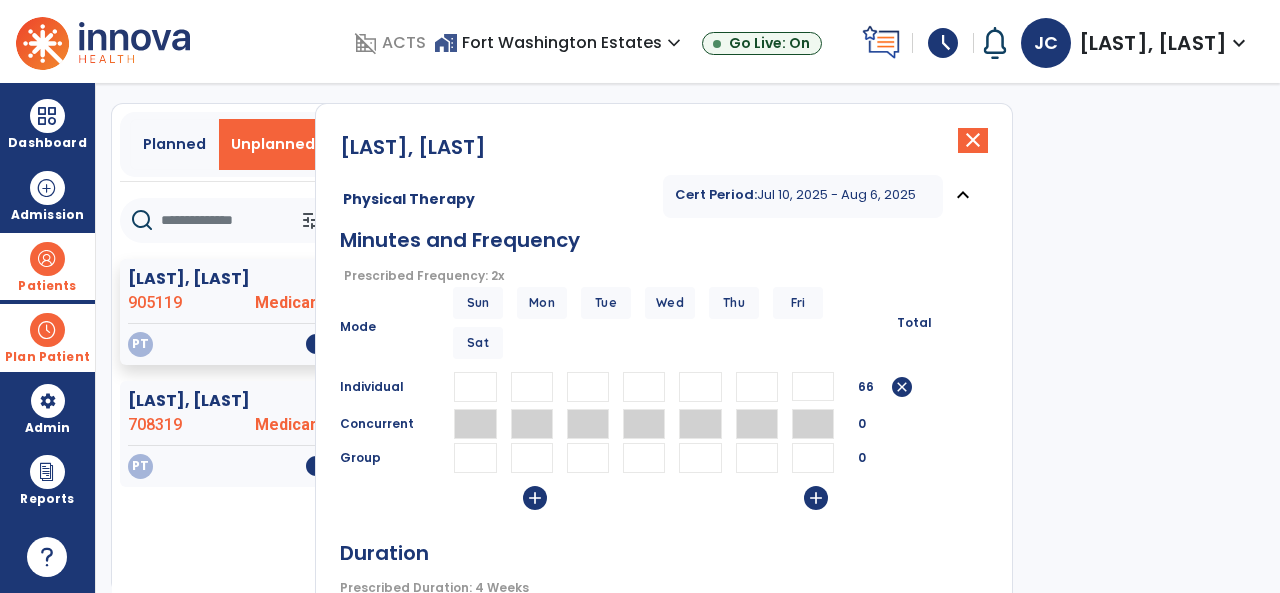 scroll, scrollTop: 0, scrollLeft: 2, axis: horizontal 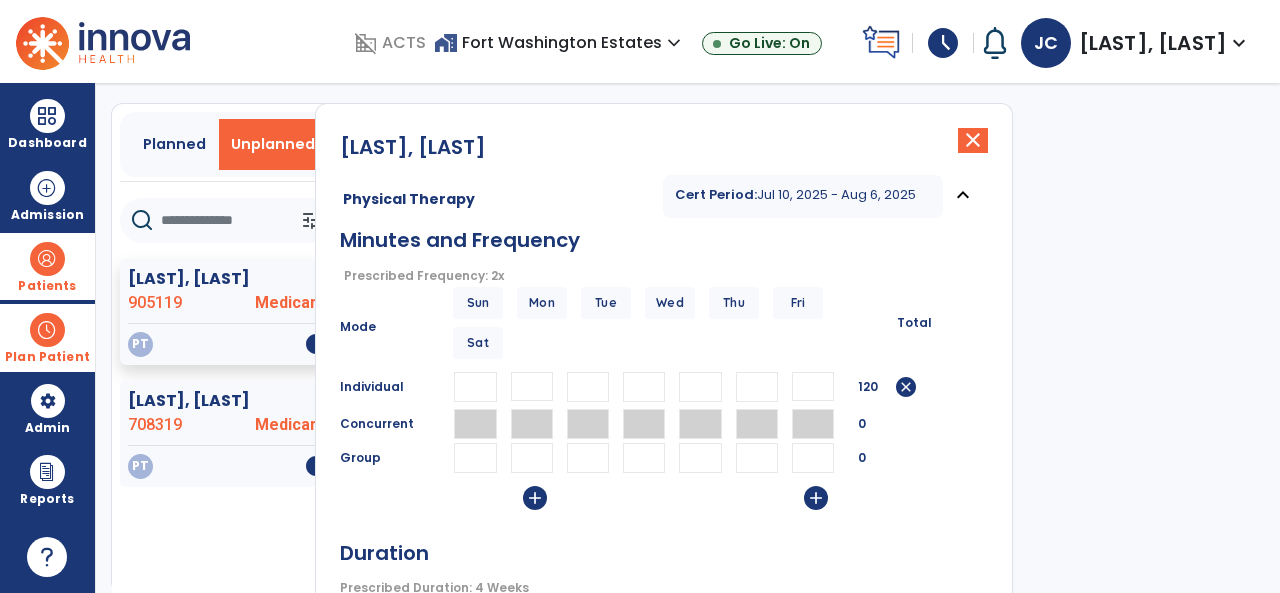 type on "**" 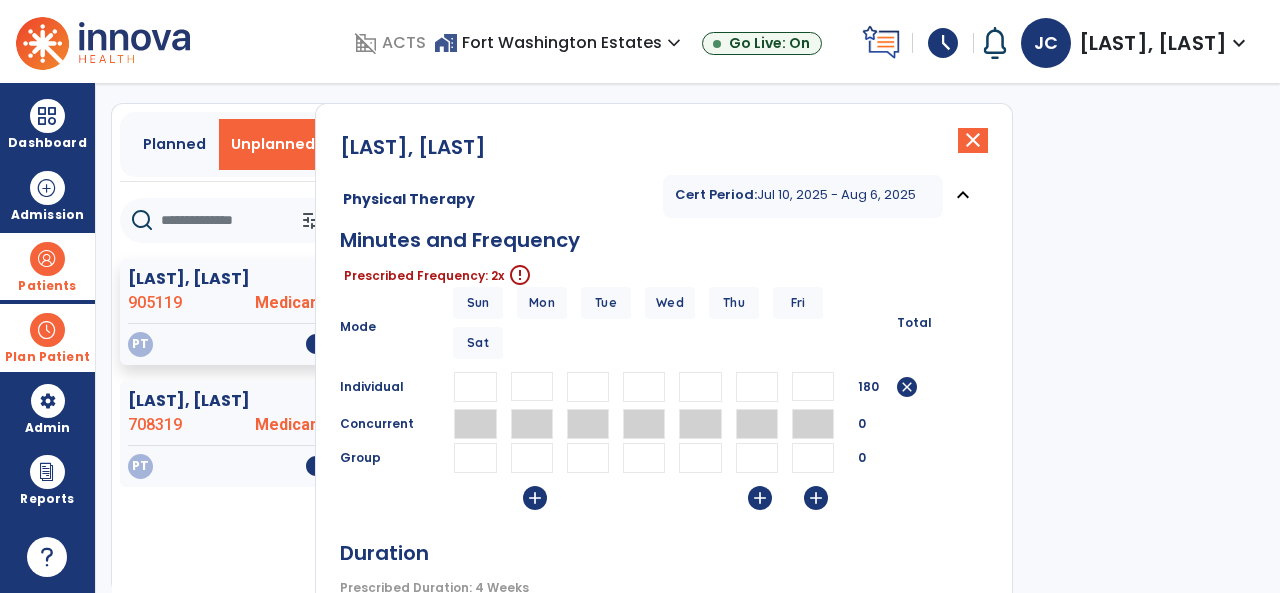 scroll, scrollTop: 0, scrollLeft: 3, axis: horizontal 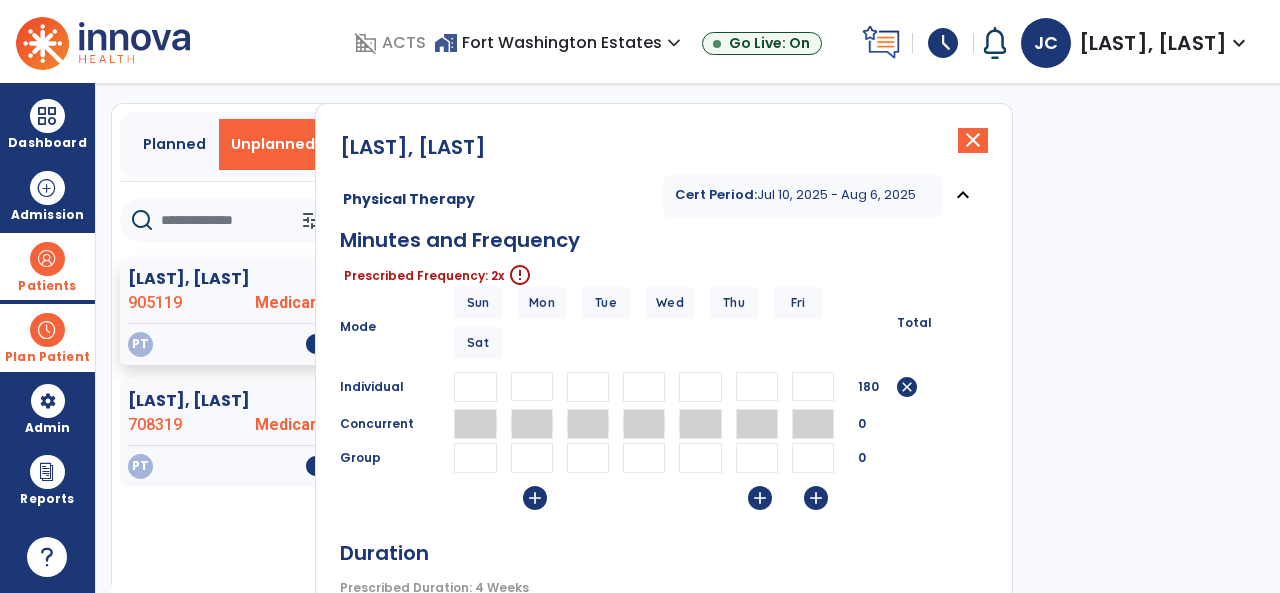 type on "**" 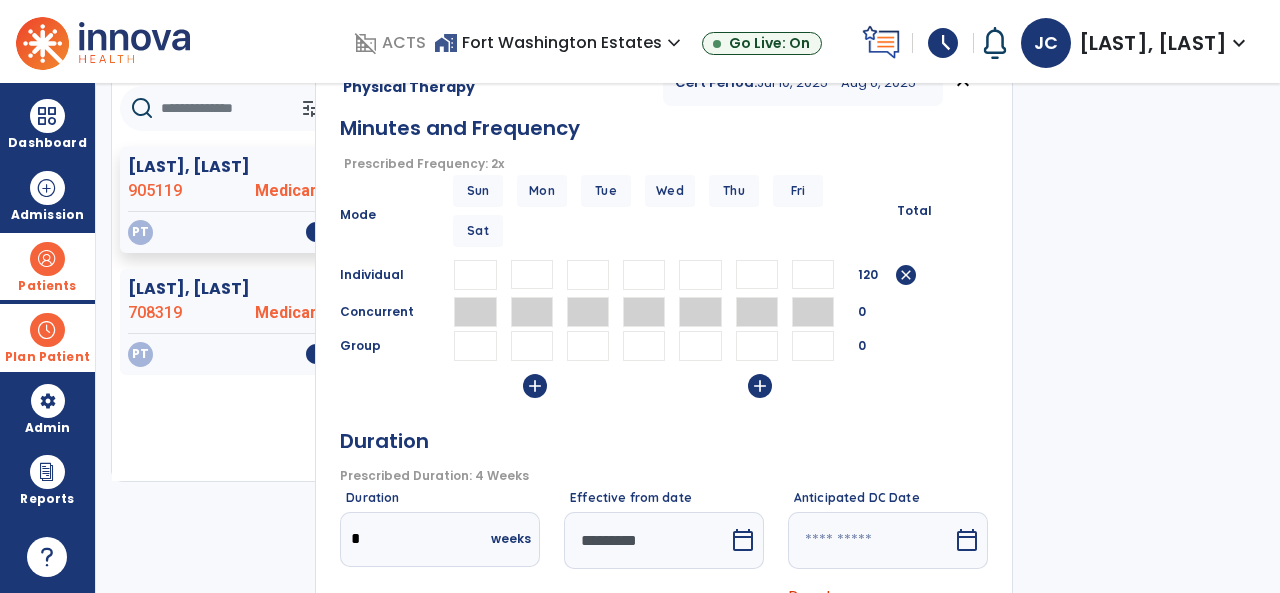 scroll, scrollTop: 440, scrollLeft: 0, axis: vertical 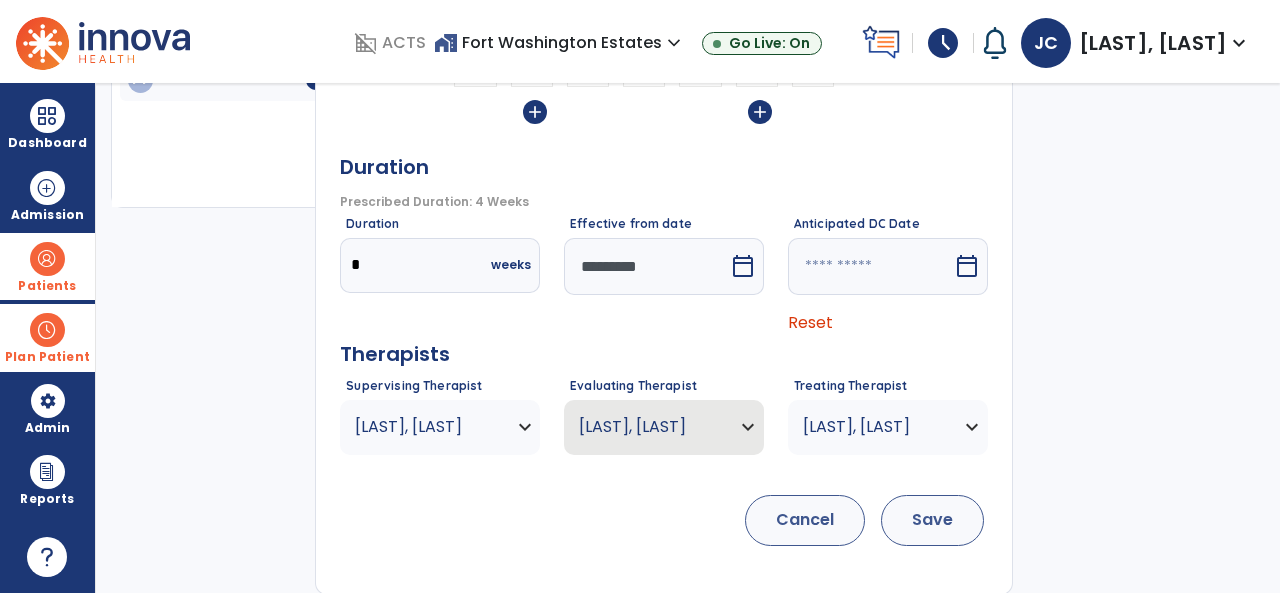 type 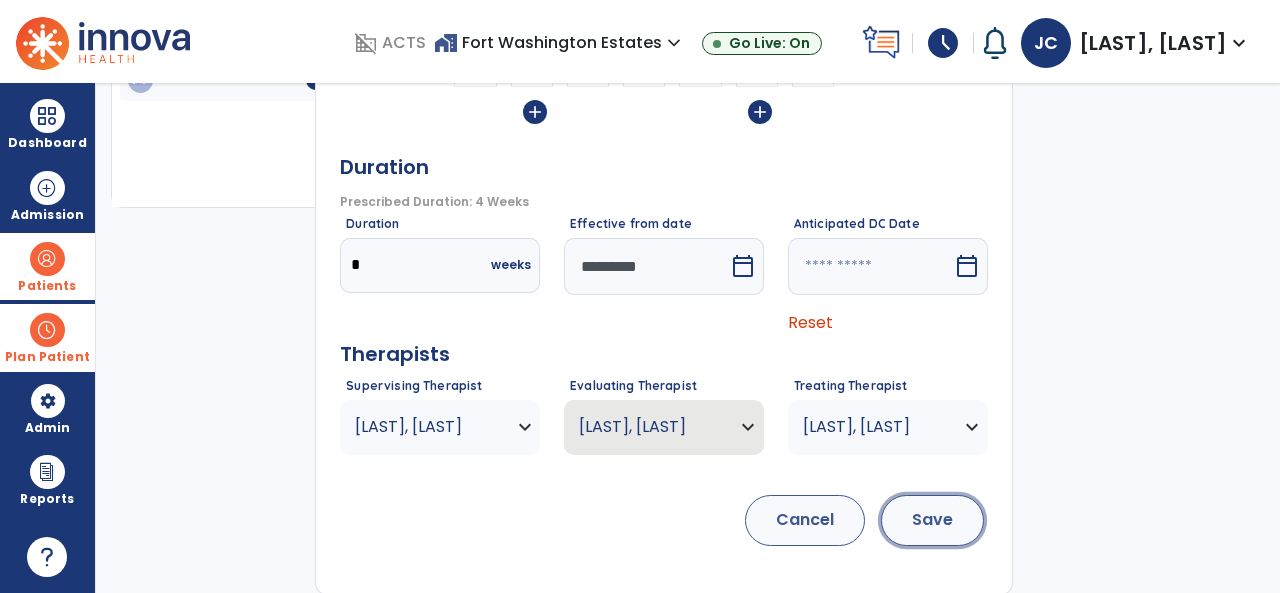 click on "Save" at bounding box center (932, 520) 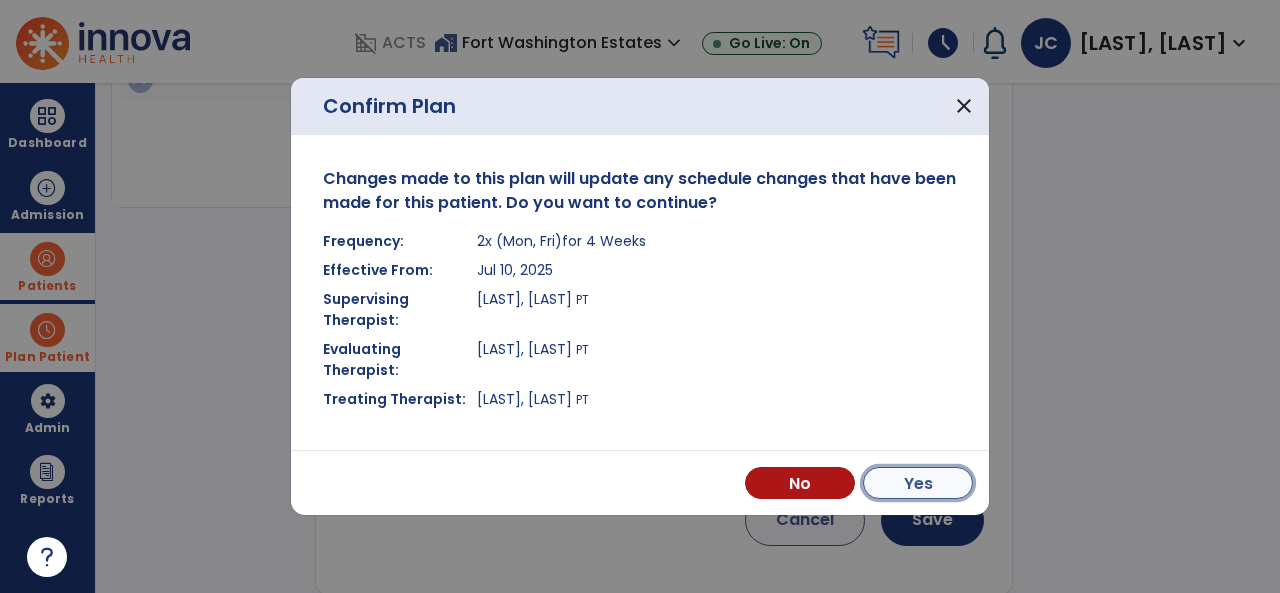 click on "Yes" at bounding box center (918, 483) 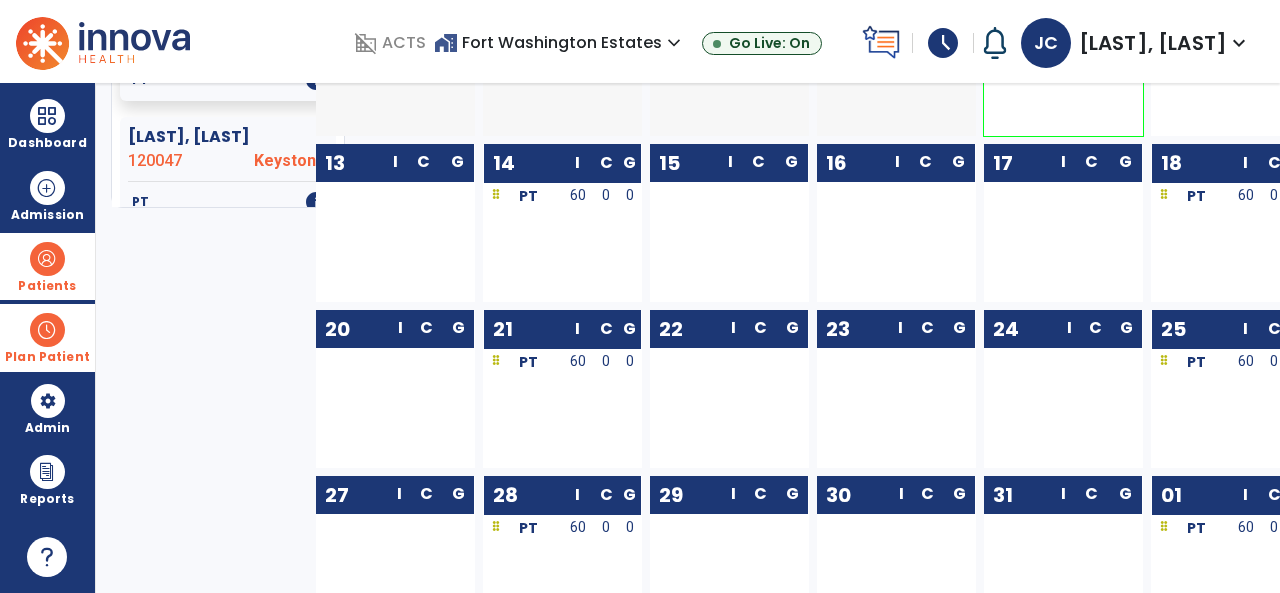 click on "schedule" at bounding box center (943, 43) 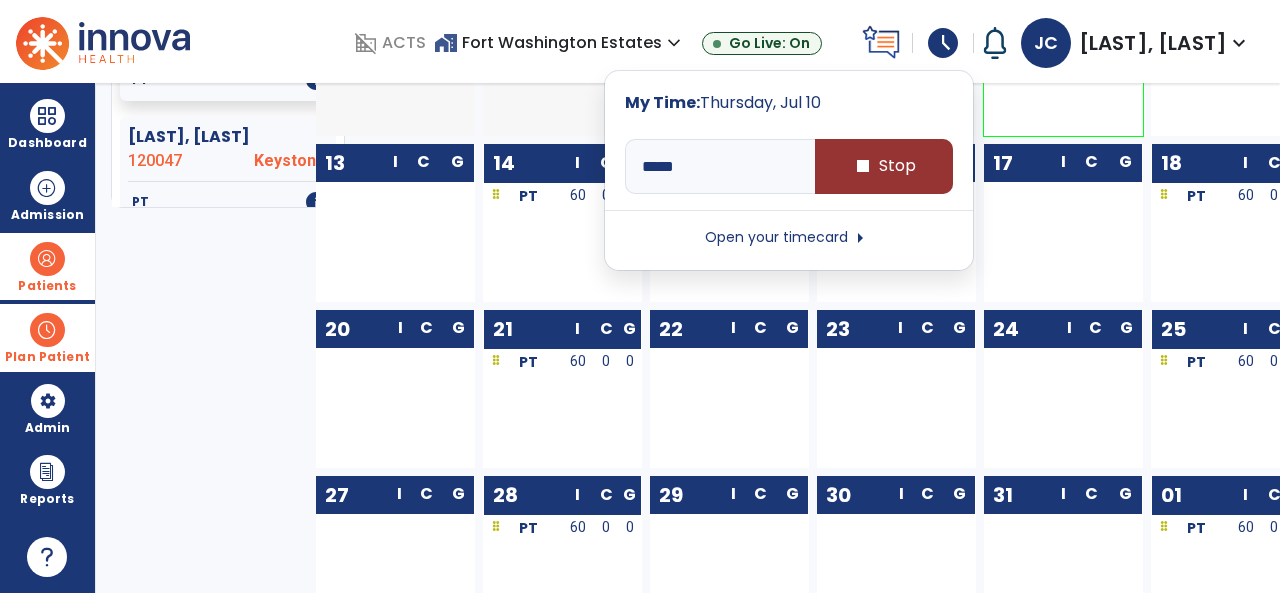 click on "stop" at bounding box center [863, 166] 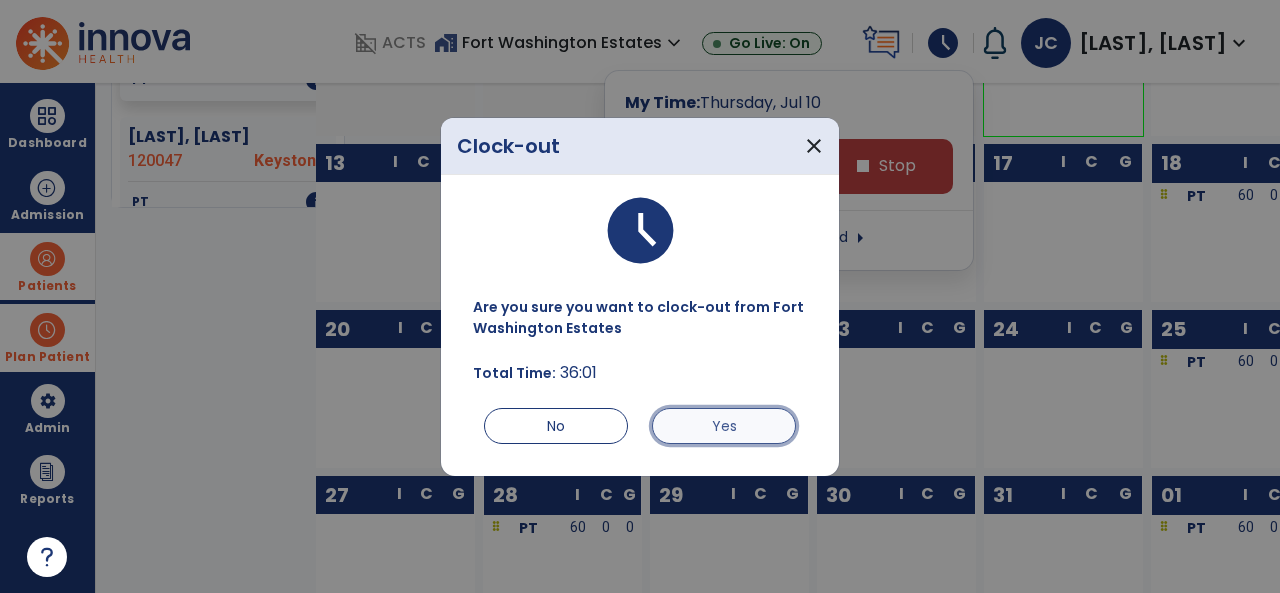 click on "Yes" at bounding box center (724, 426) 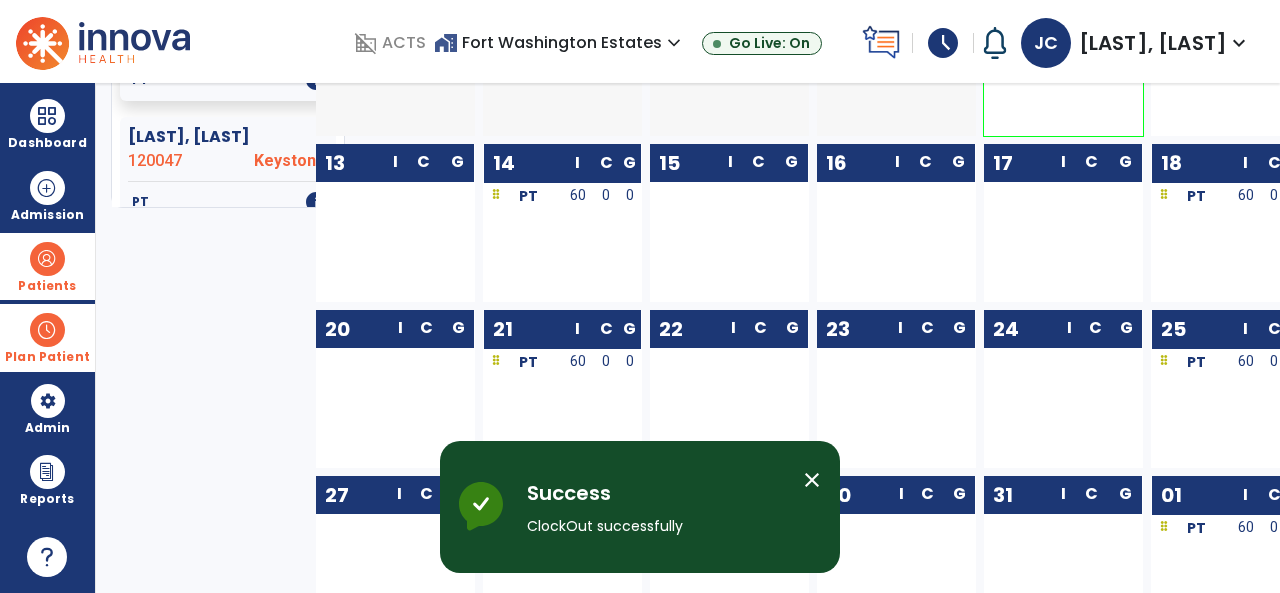type on "****" 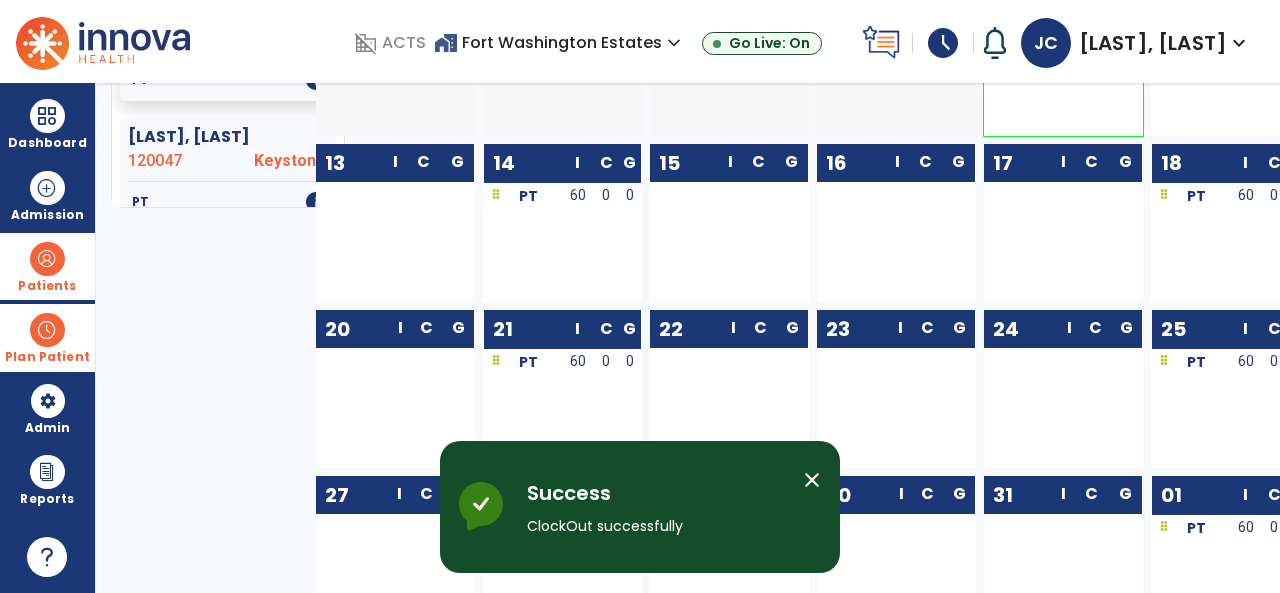 click on "schedule" at bounding box center (943, 43) 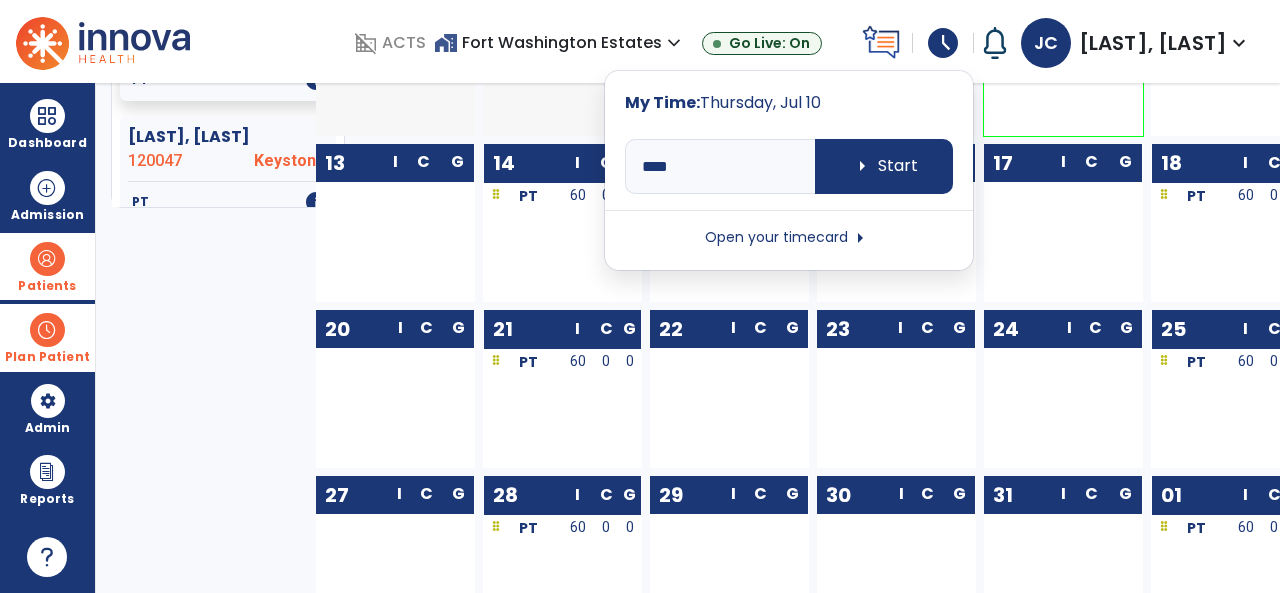 click on "Open your timecard  arrow_right" at bounding box center [789, 238] 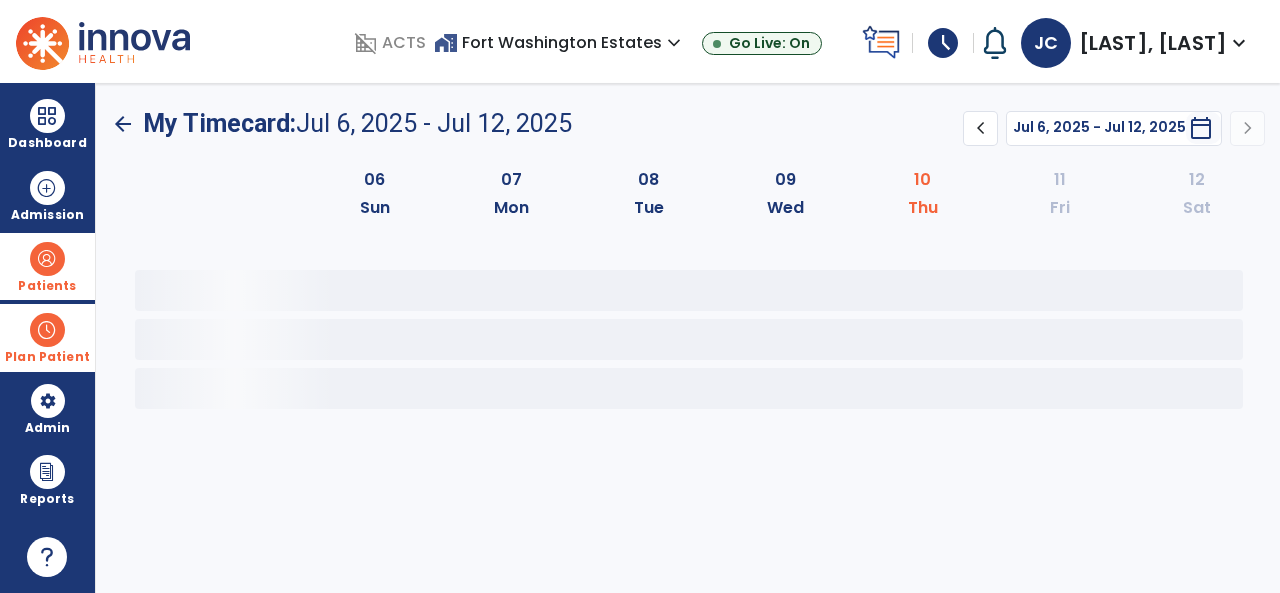 scroll, scrollTop: 0, scrollLeft: 0, axis: both 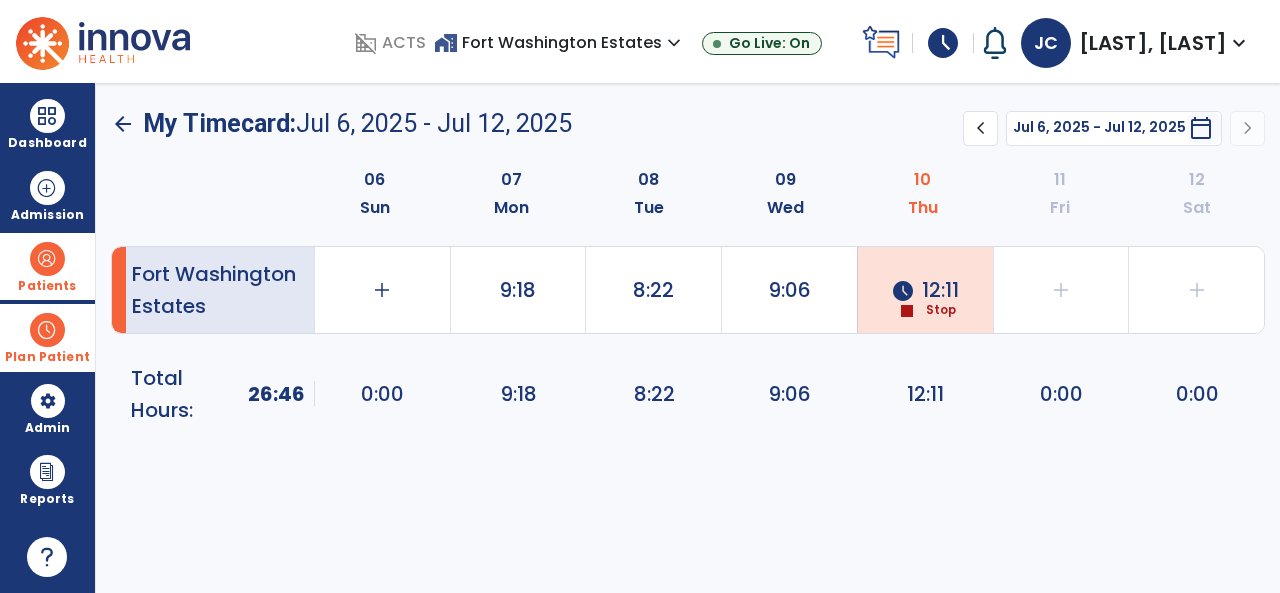 click on "schedule  12:11" 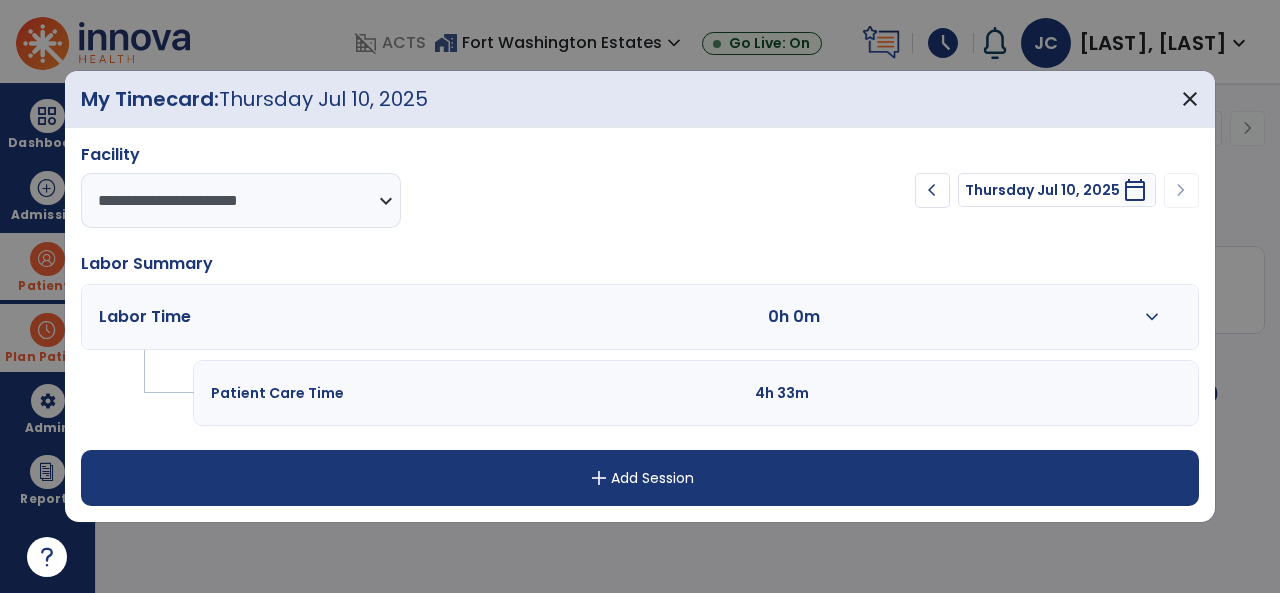 click on "expand_more" at bounding box center [1152, 317] 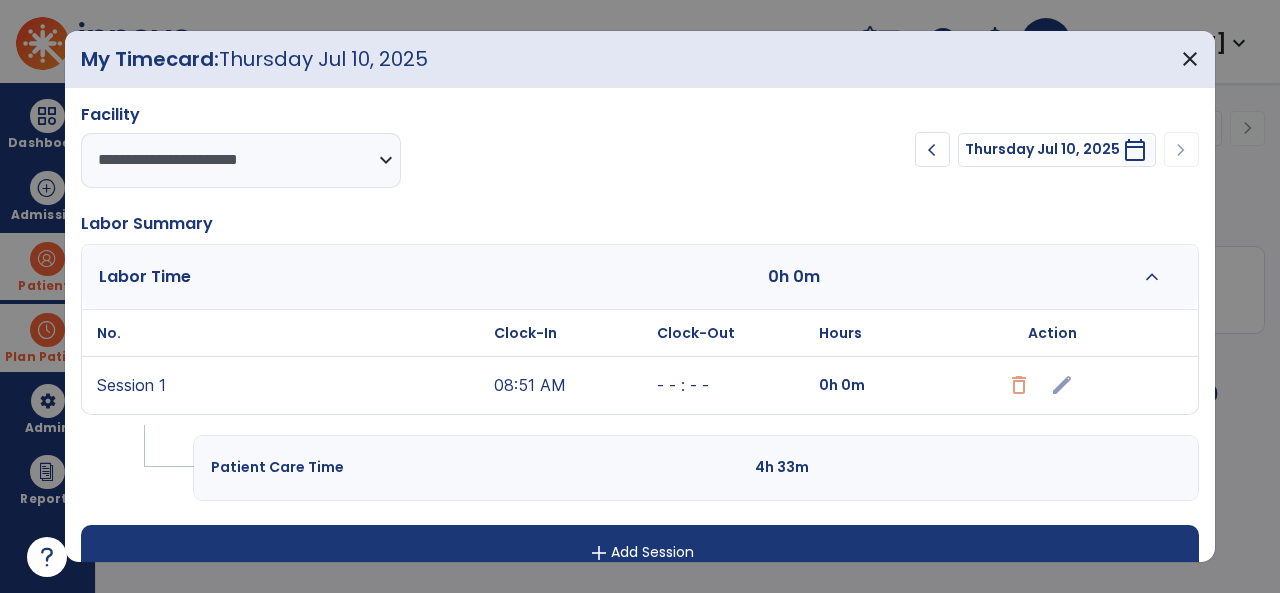 click on "- - : - -" at bounding box center (733, 385) 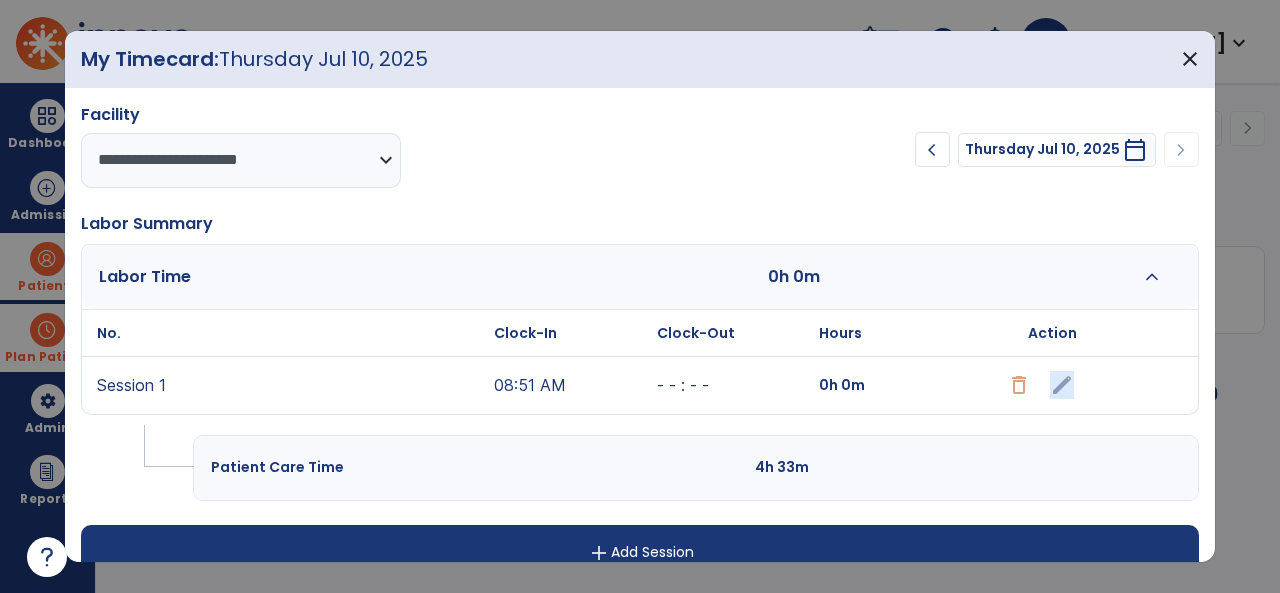 click on "edit" at bounding box center [1052, 385] 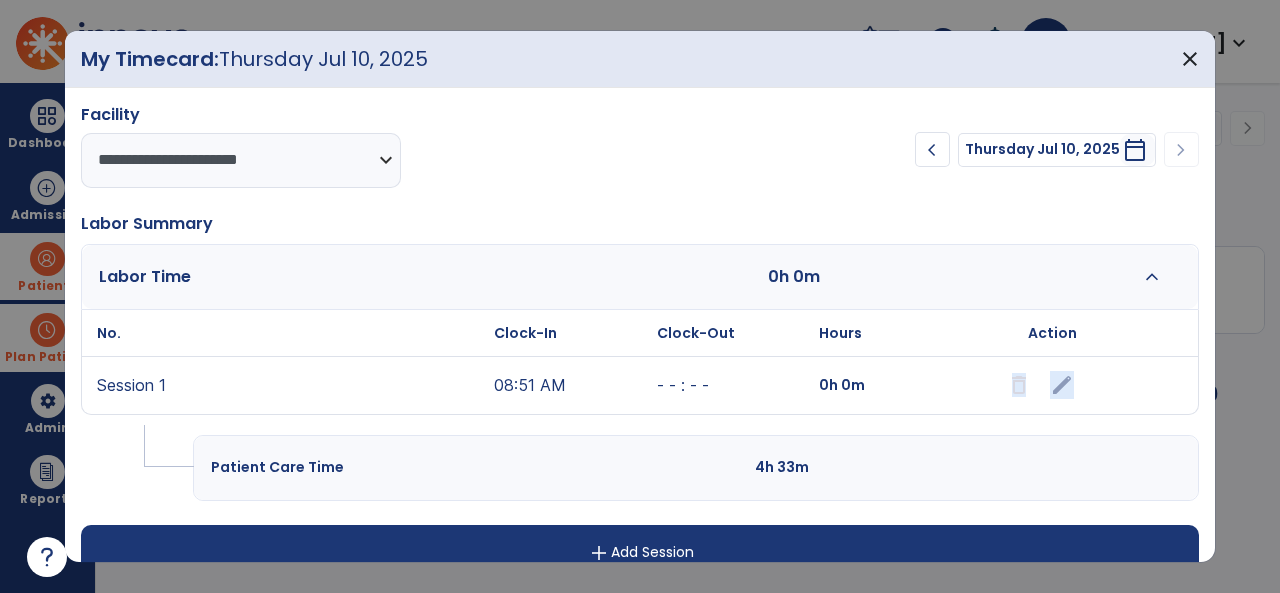click on "edit" at bounding box center [1052, 385] 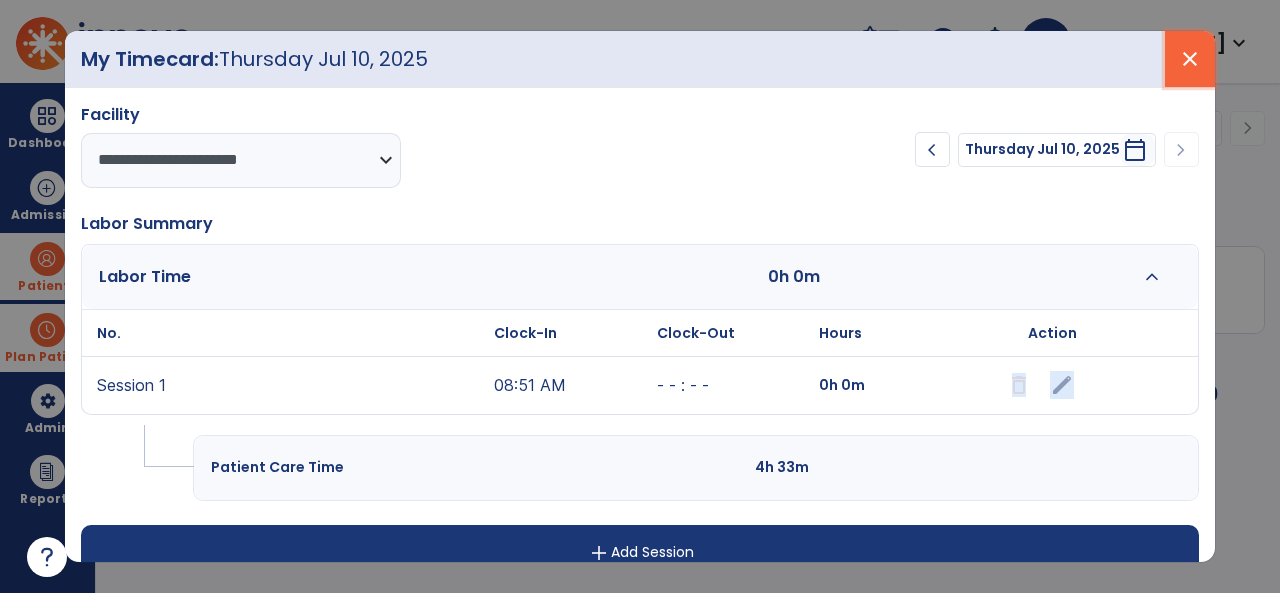 click on "close" at bounding box center [1190, 59] 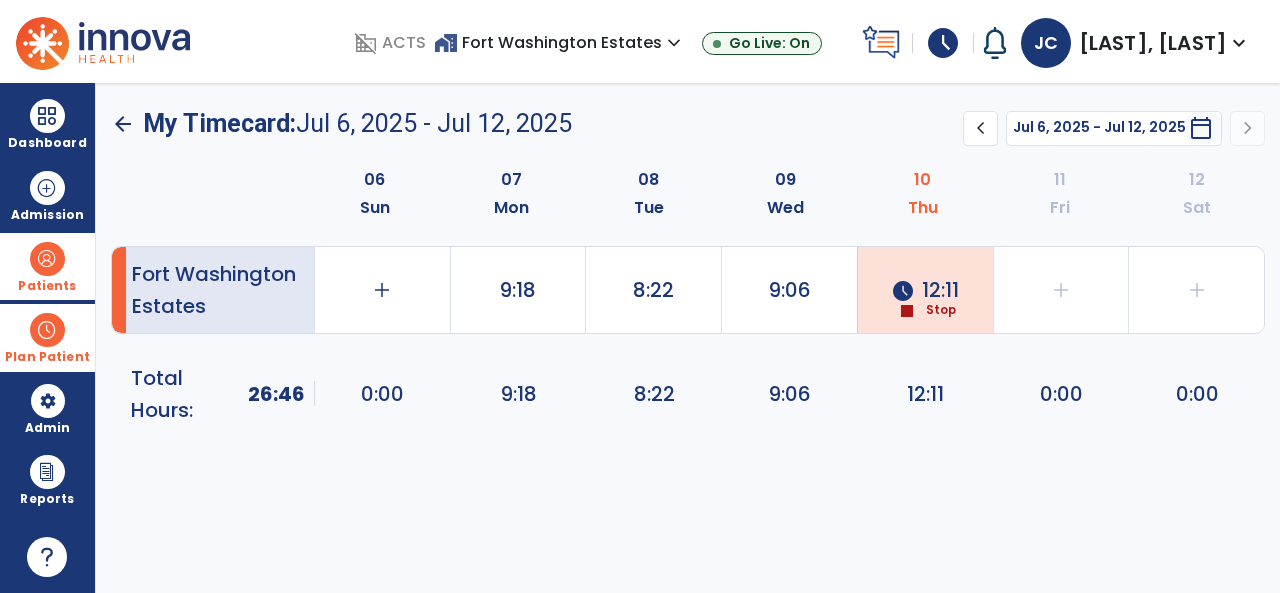 click on "schedule" at bounding box center [943, 43] 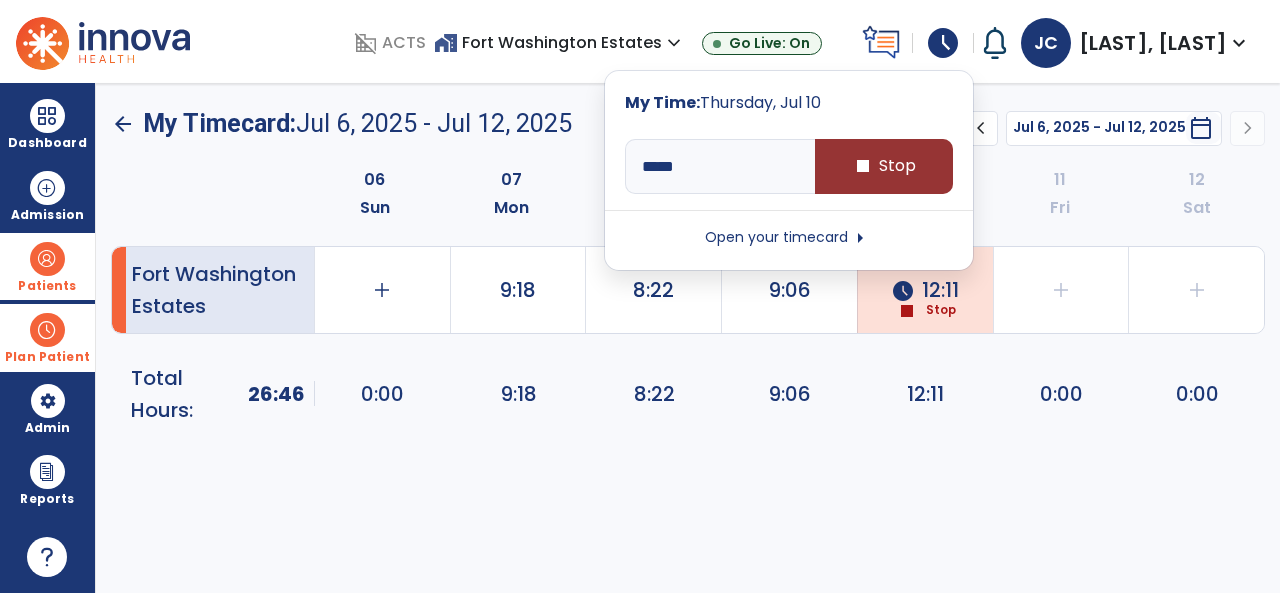 click on "stop  Stop" at bounding box center (884, 166) 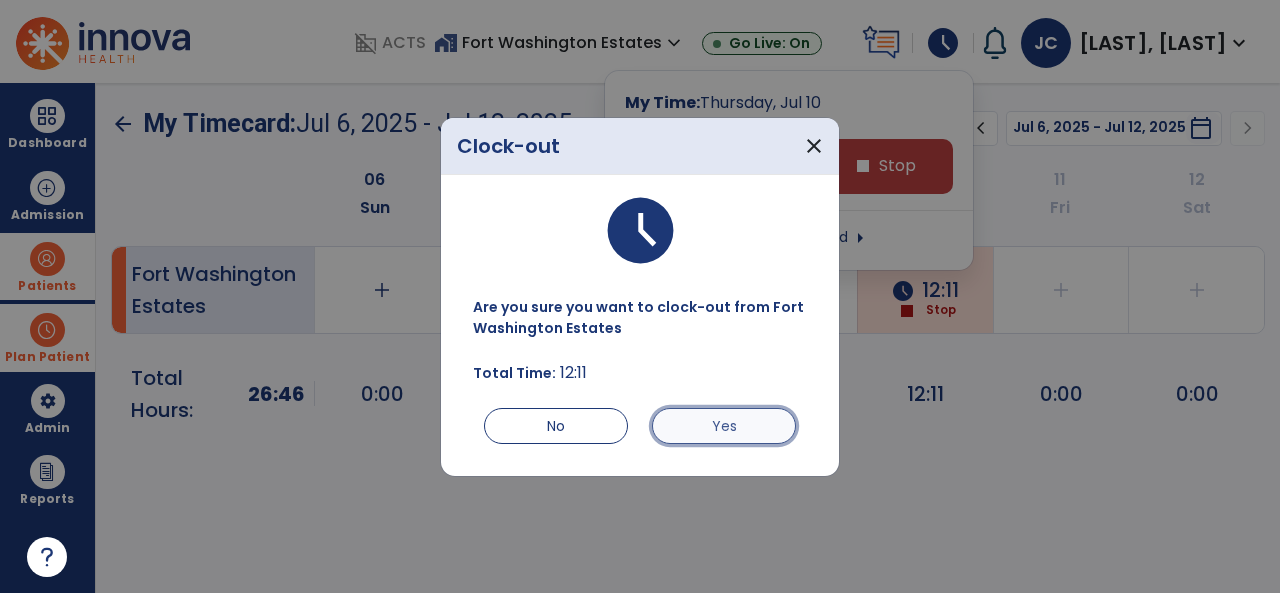 click on "Yes" at bounding box center [724, 426] 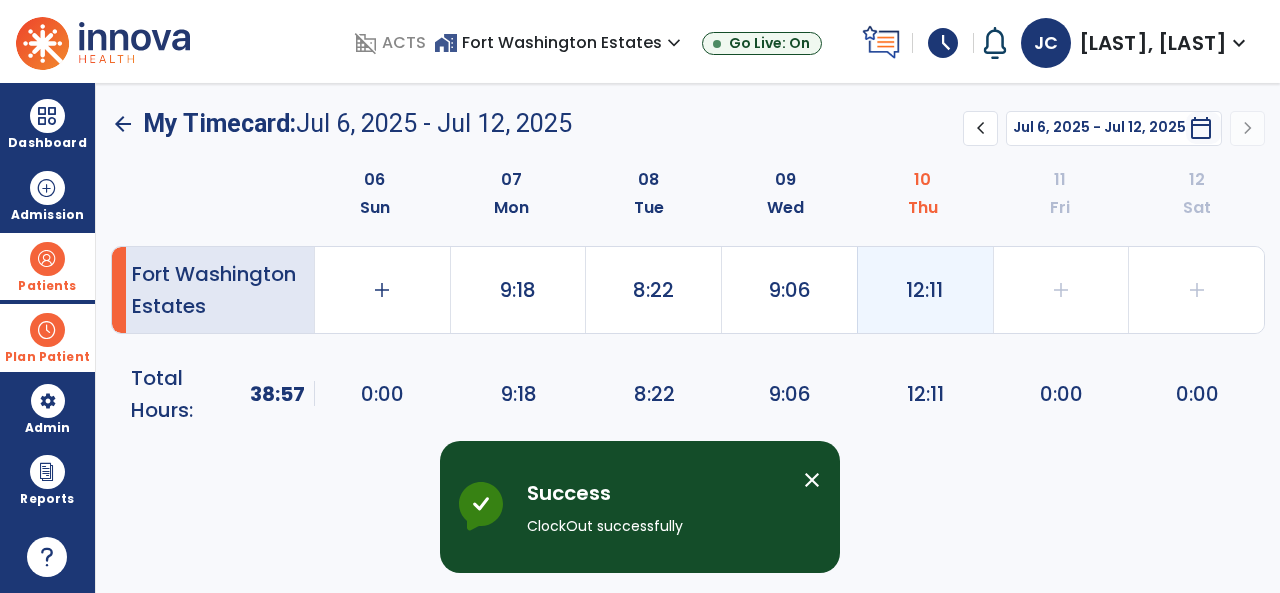 click on "12:11" 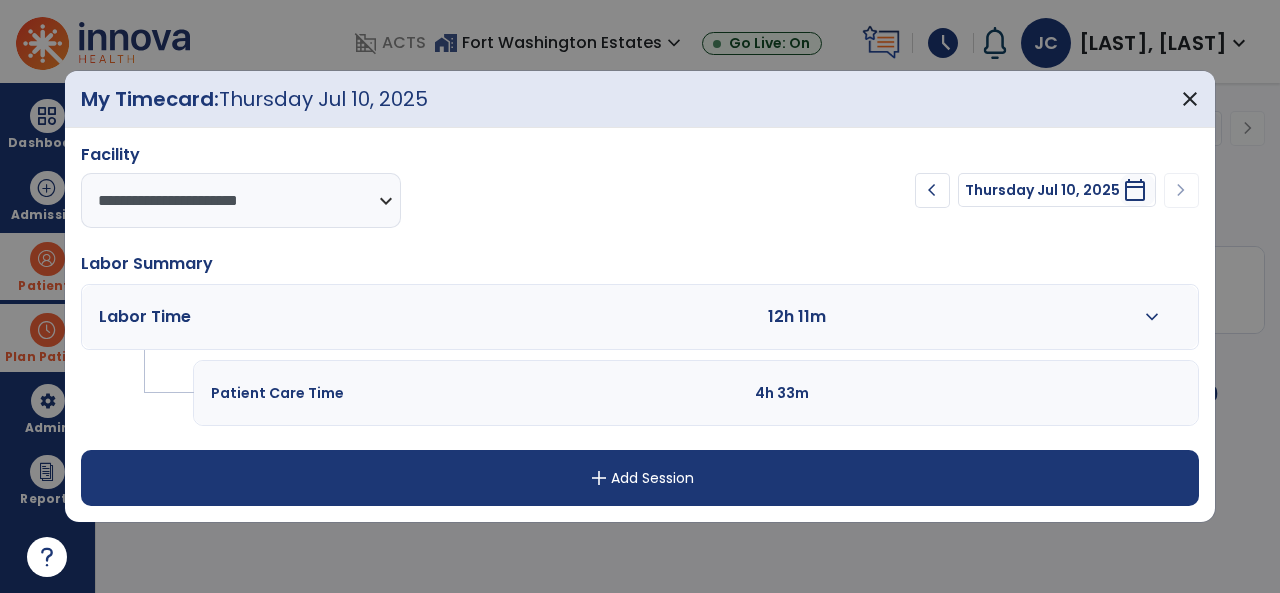click on "expand_more" at bounding box center (1152, 317) 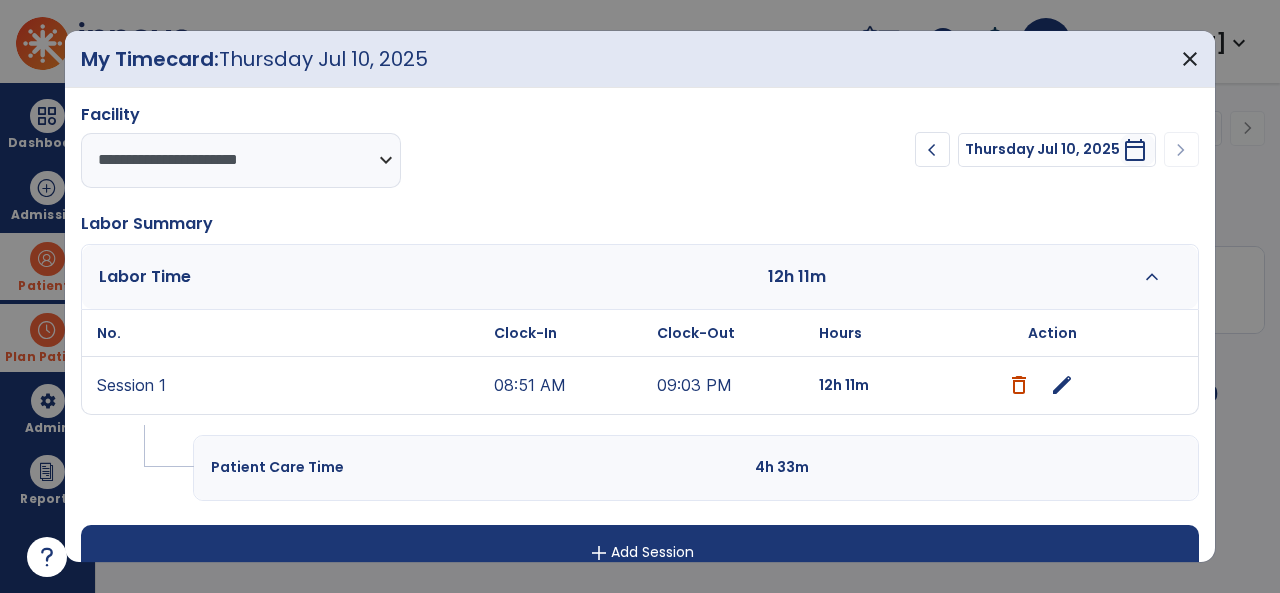 click on "edit" at bounding box center (1062, 385) 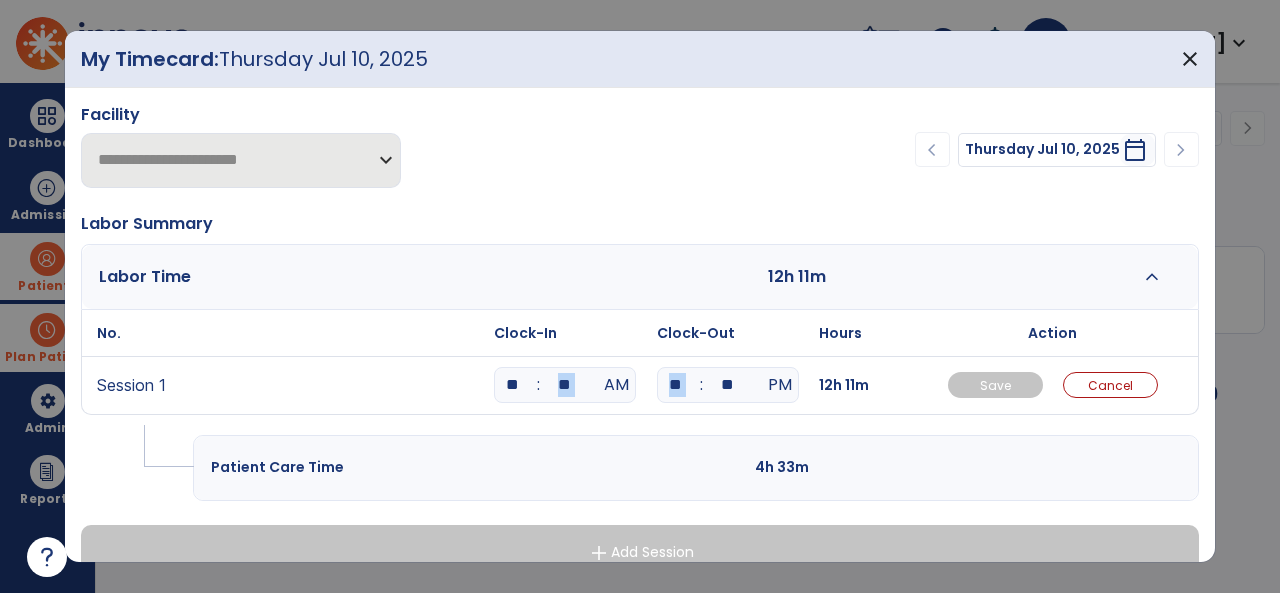 drag, startPoint x: 692, startPoint y: 384, endPoint x: 633, endPoint y: 385, distance: 59.008472 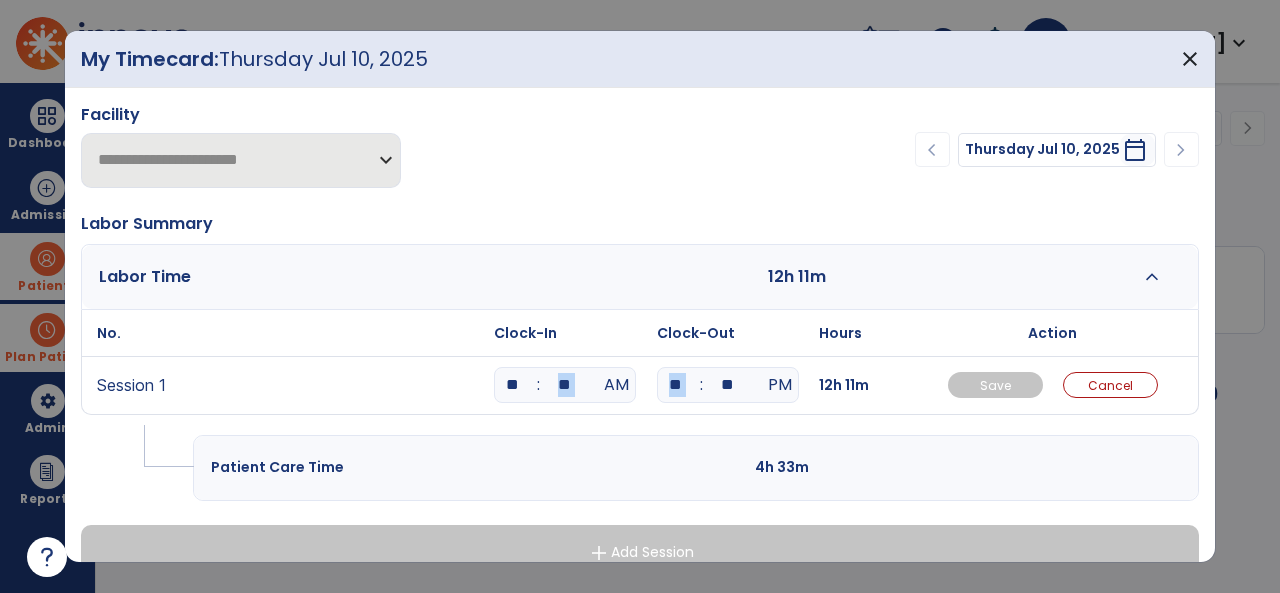 click on "Session 1 ** : ** AM ** : ** PM  12h 11m   Save   Cancel" at bounding box center (640, 385) 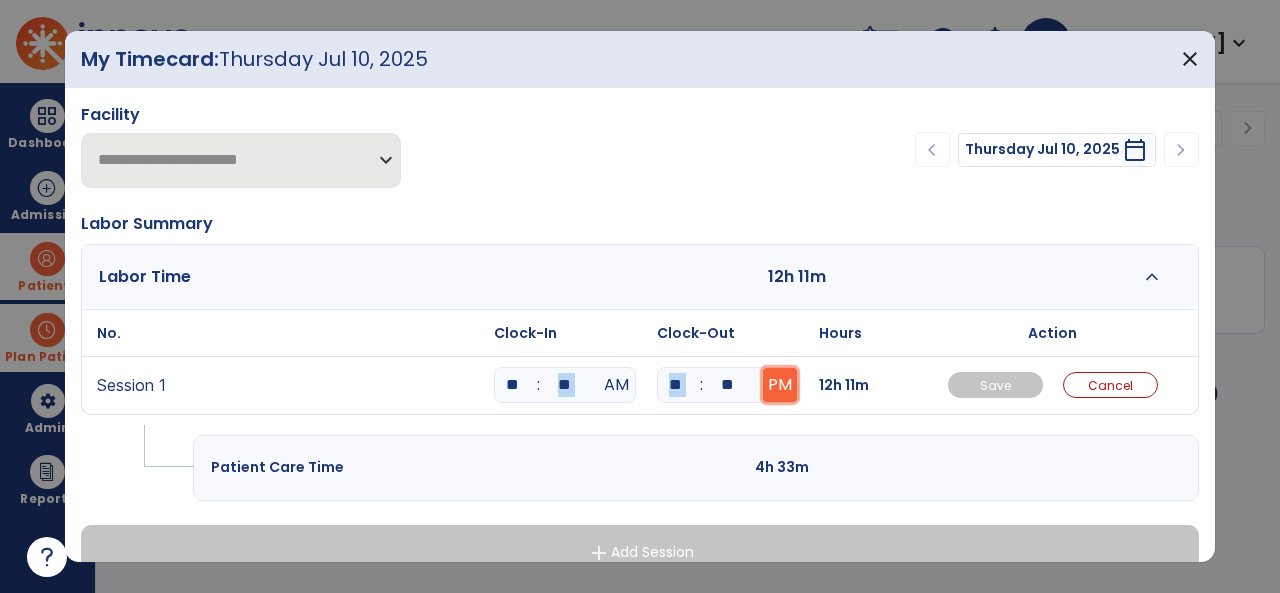 click on "PM" at bounding box center (780, 385) 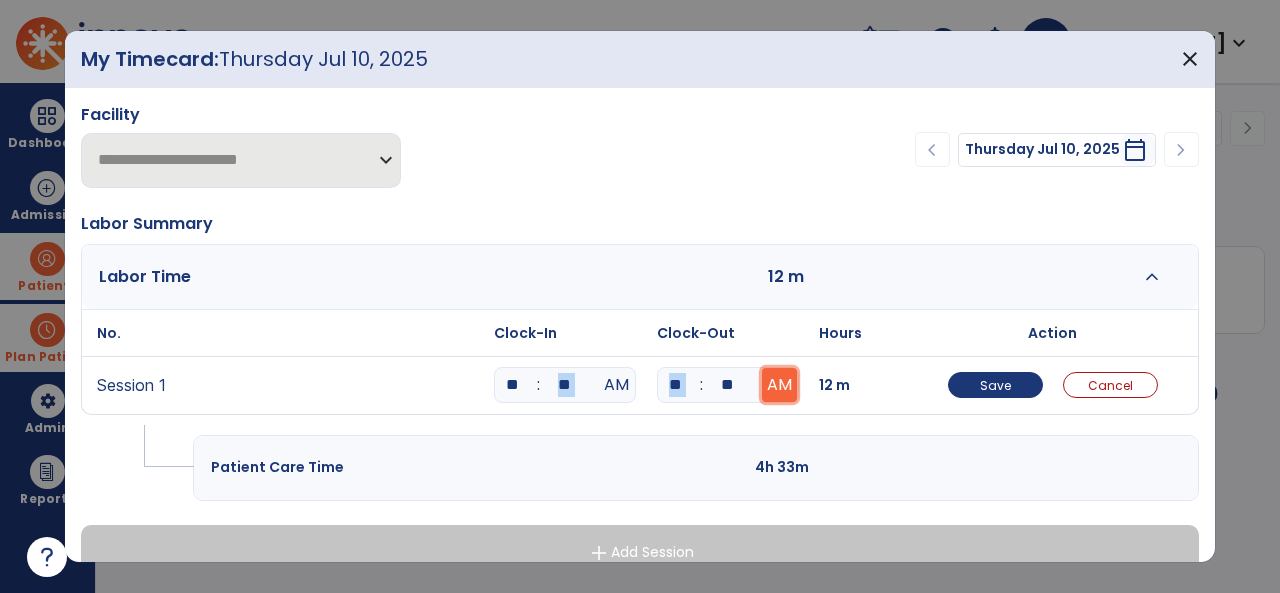 click on "AM" at bounding box center [779, 385] 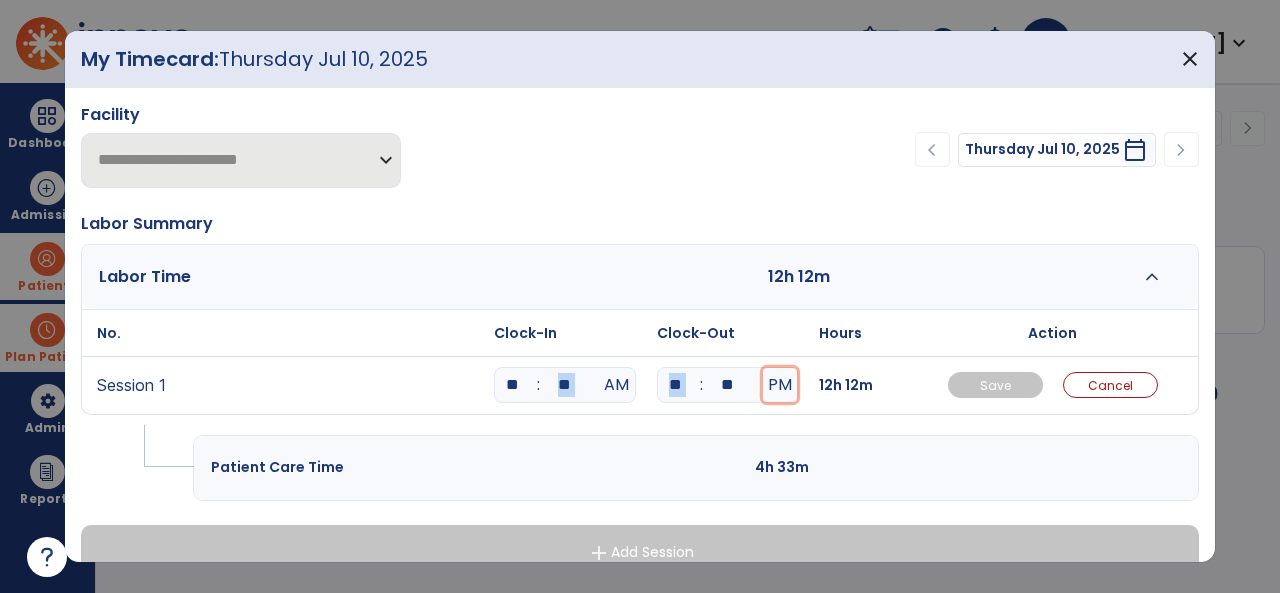 type 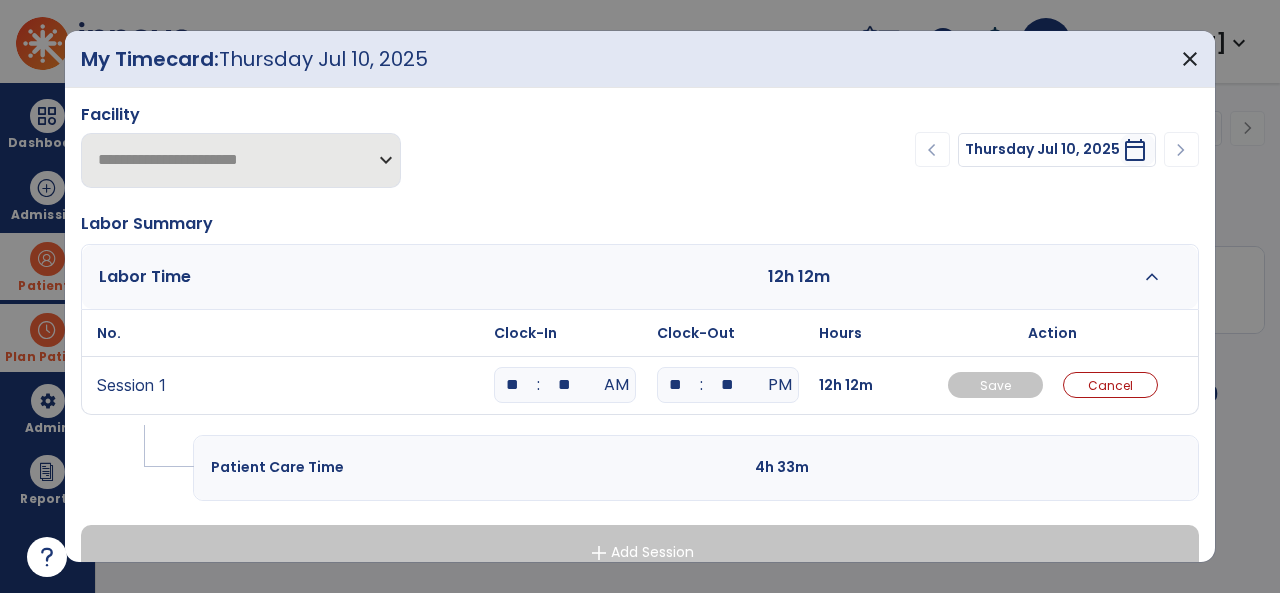 click on "**" at bounding box center [728, 385] 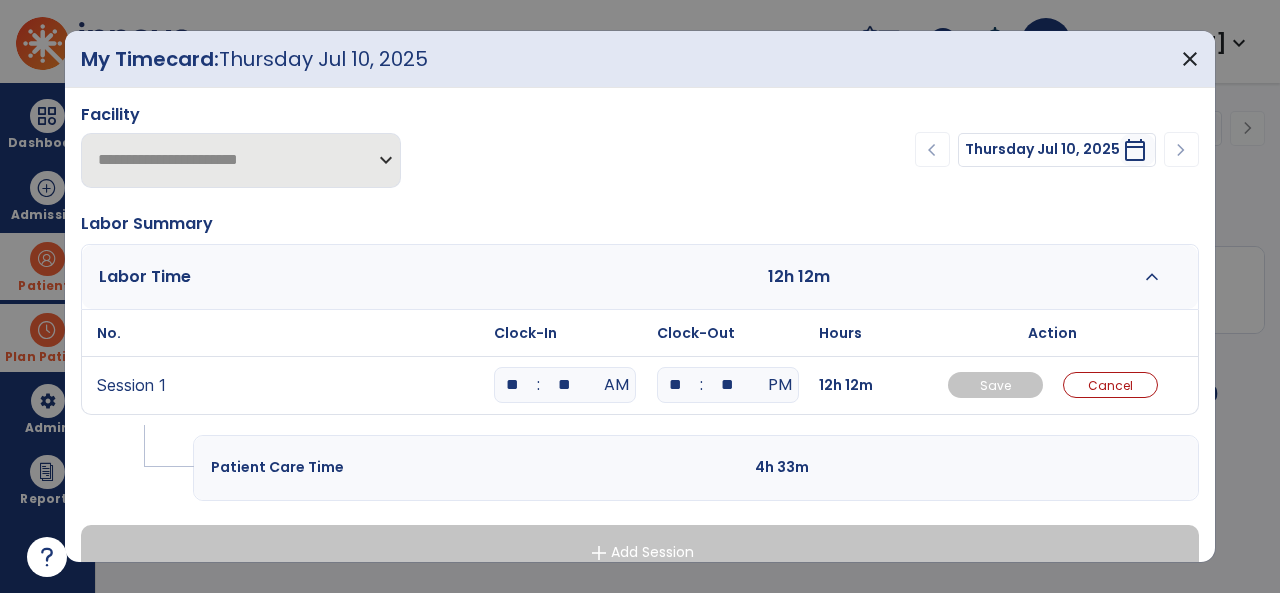 type on "*" 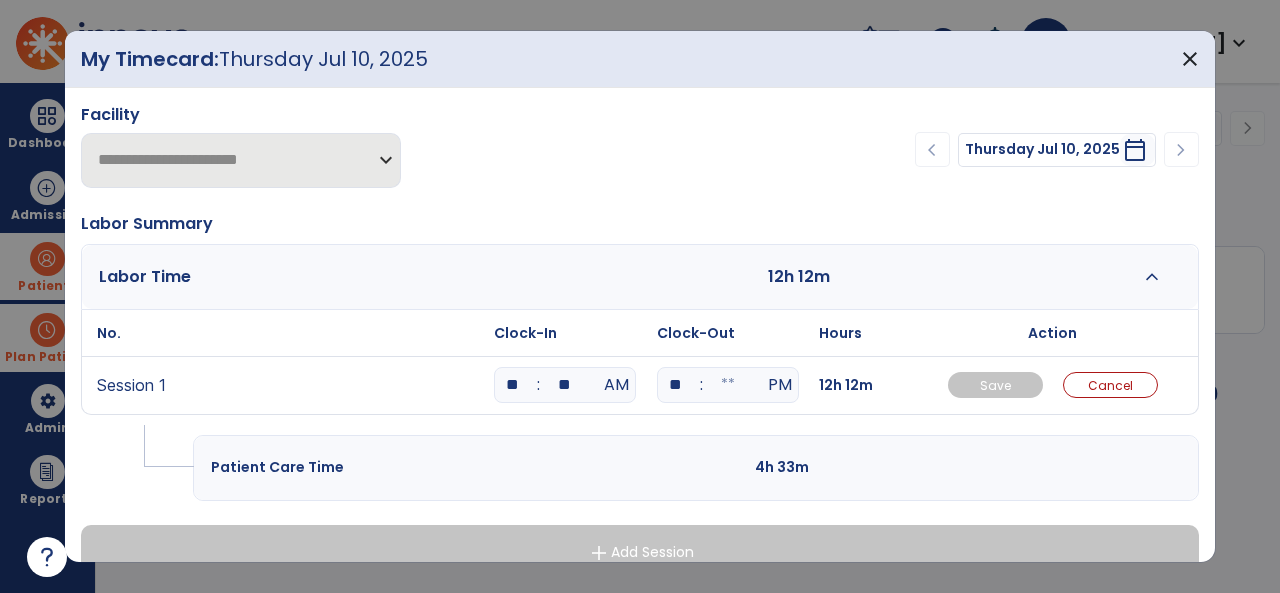 type 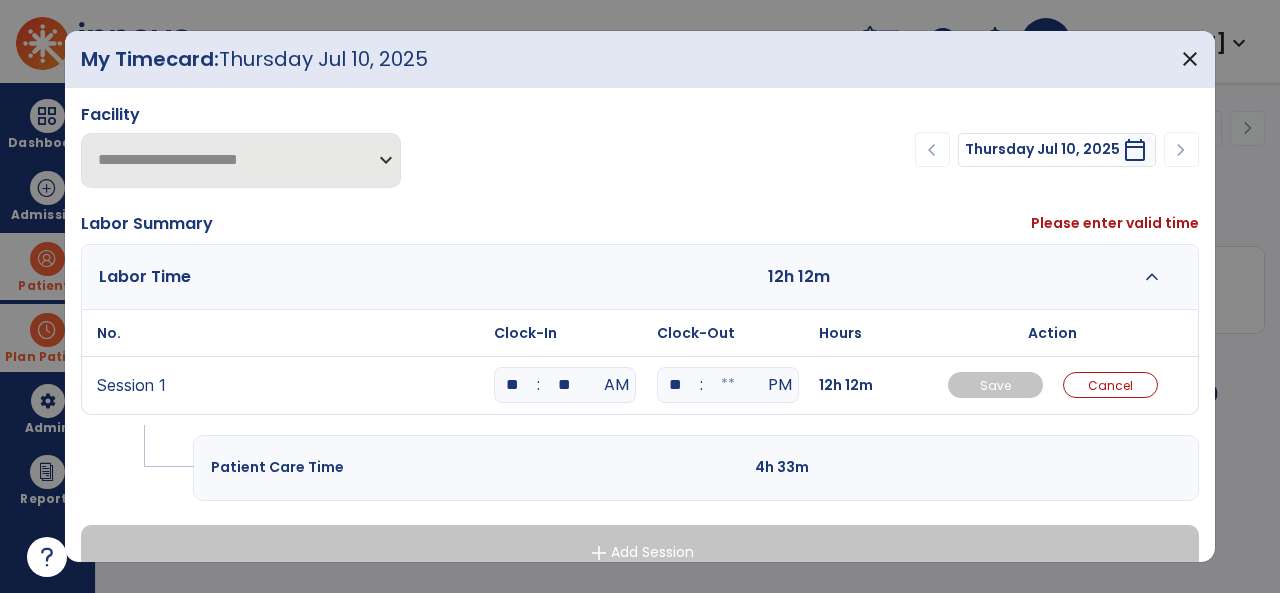 click on ":" at bounding box center (702, 385) 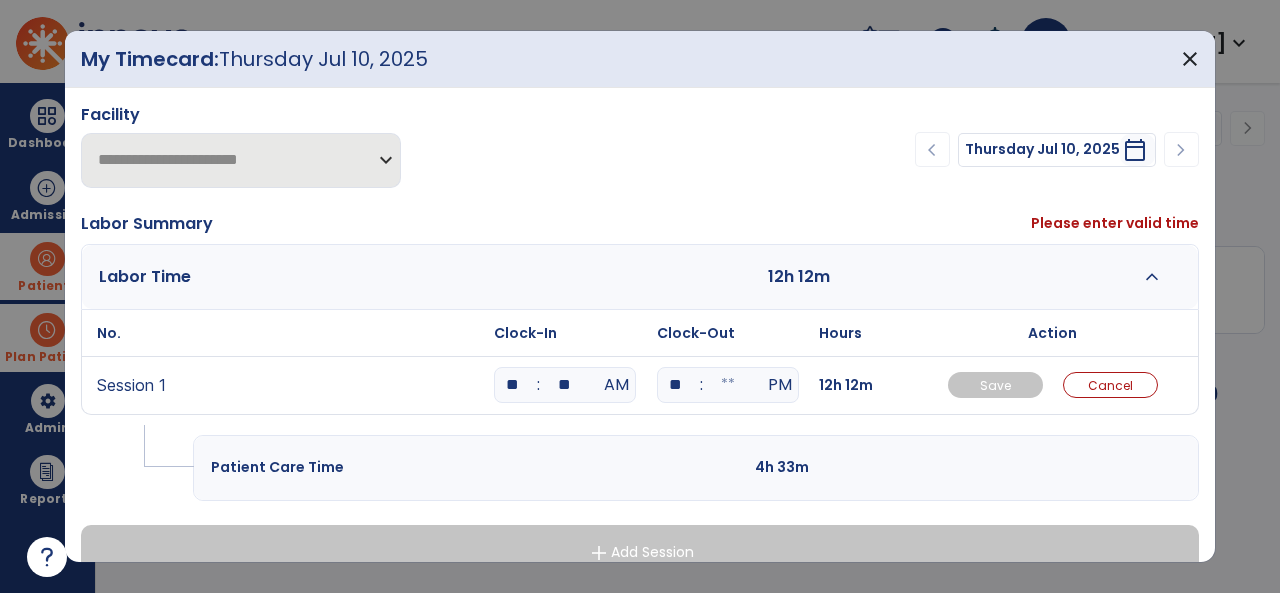 type on "**" 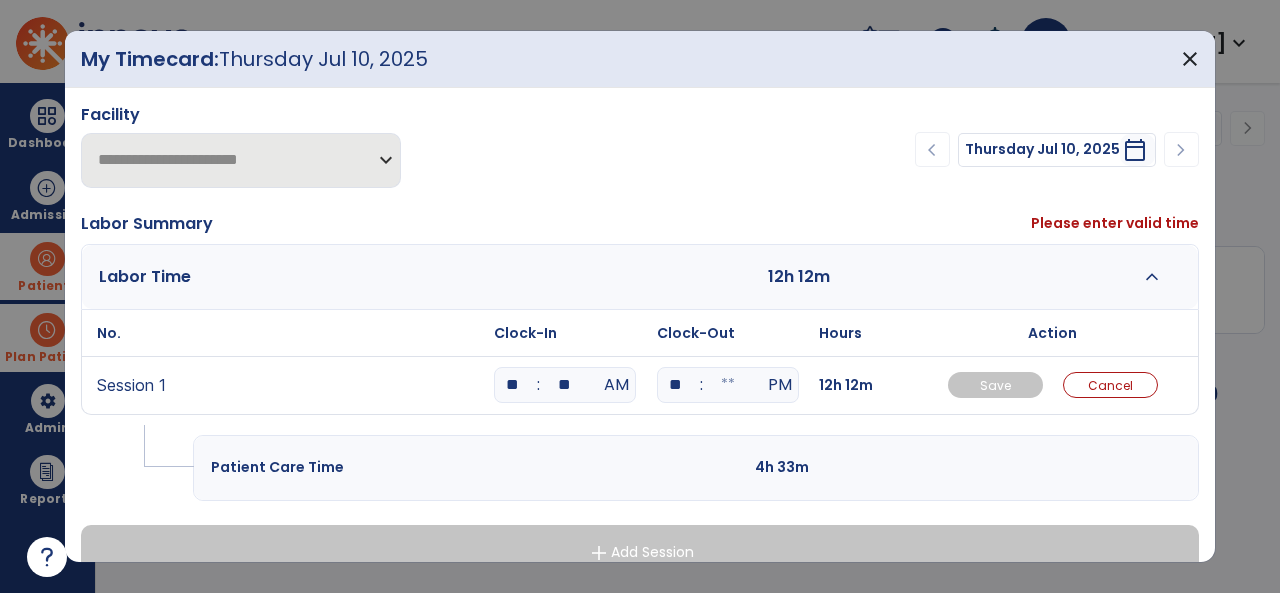 click at bounding box center [728, 385] 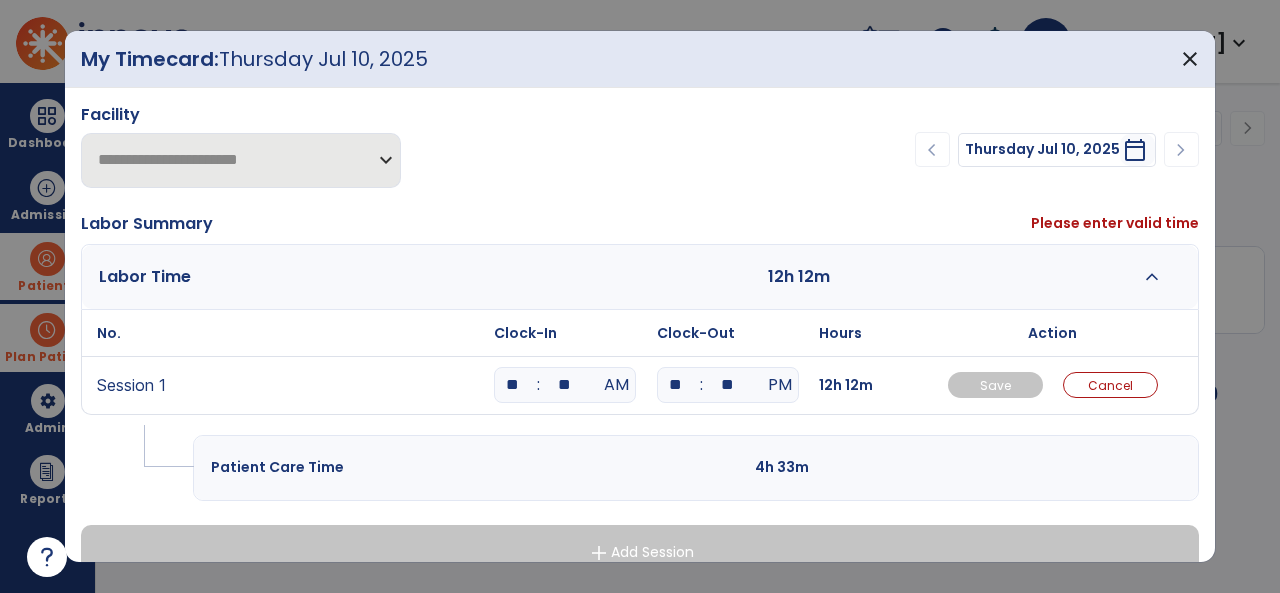 type on "*" 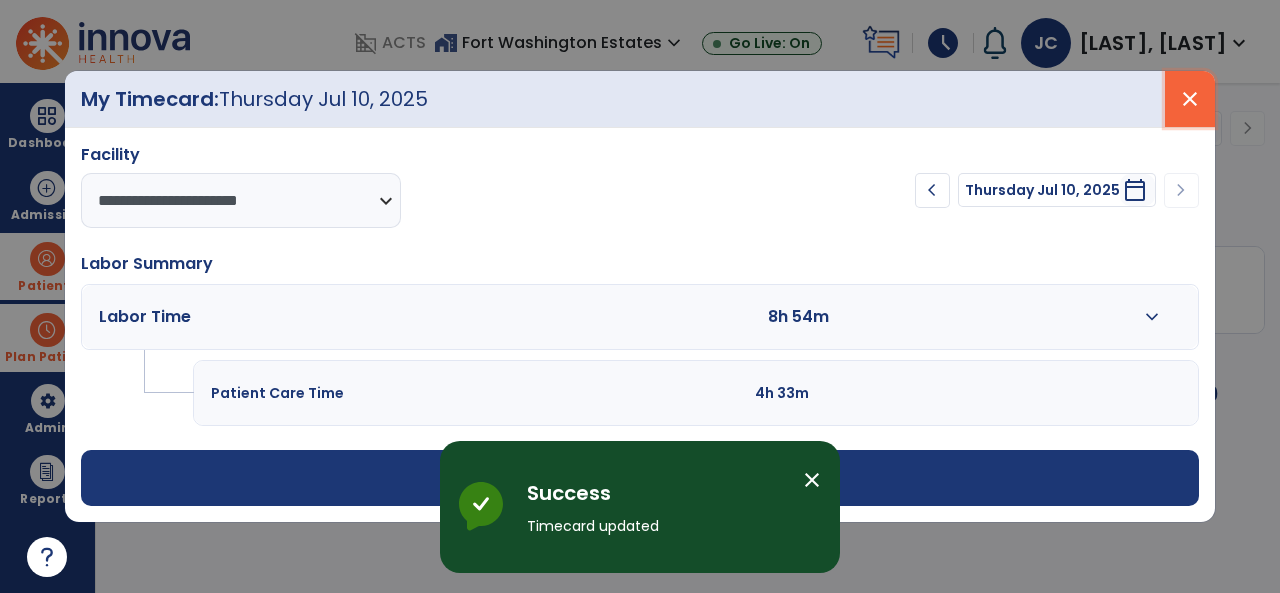 click on "close" at bounding box center [1190, 99] 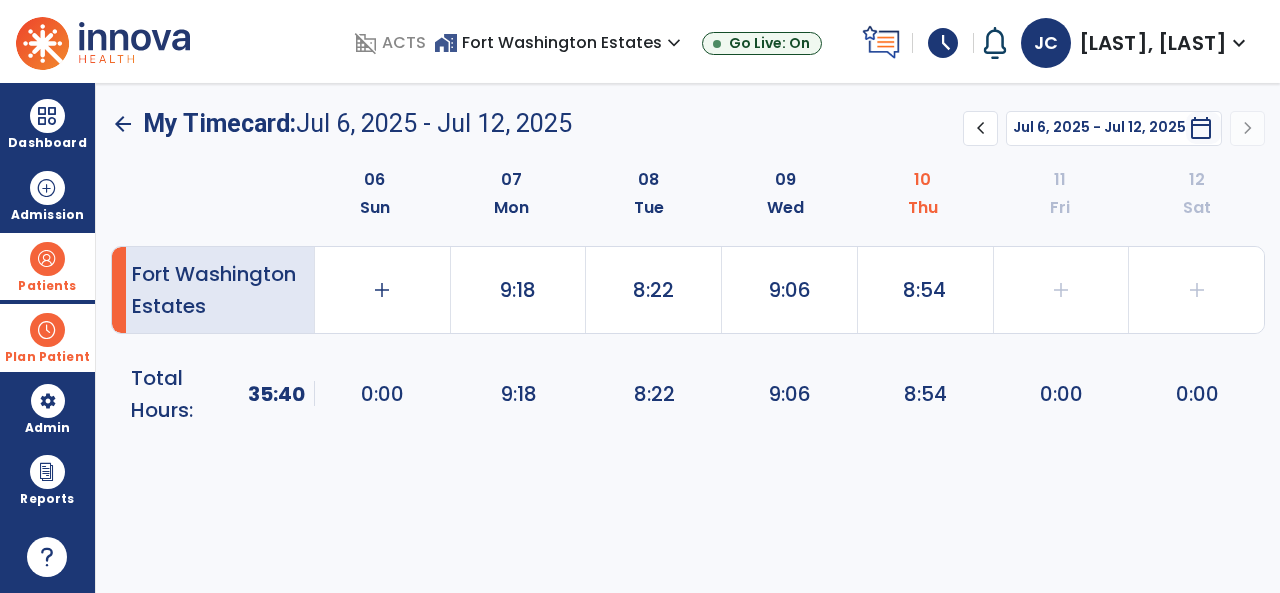 click at bounding box center (47, 259) 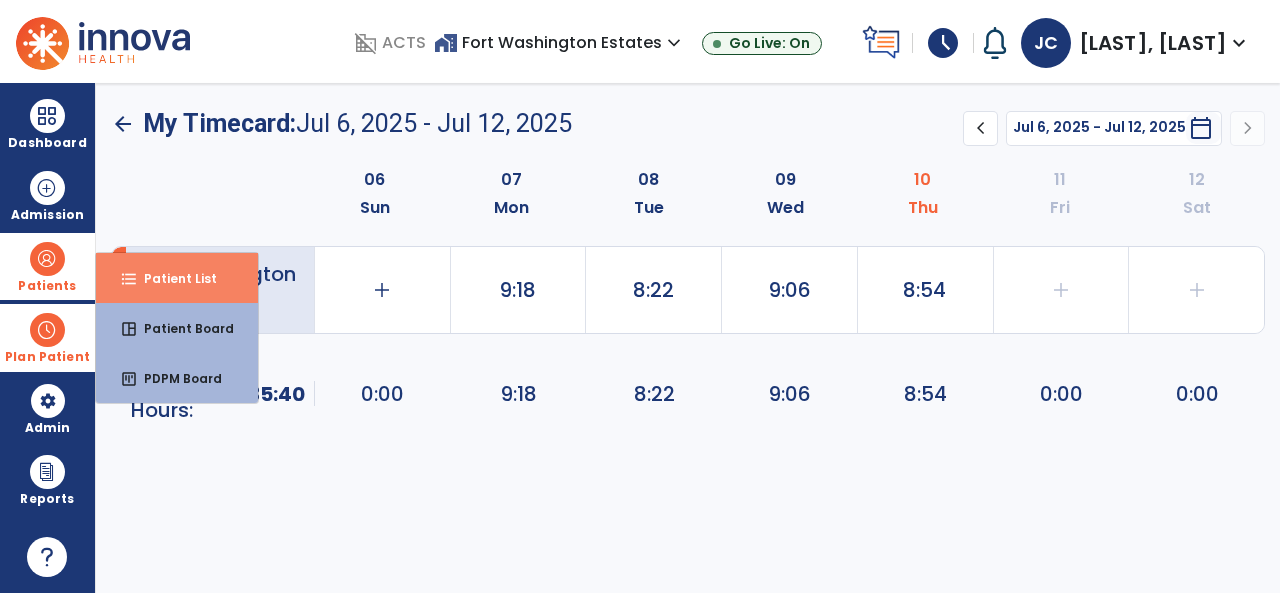 click on "Patient List" at bounding box center (172, 278) 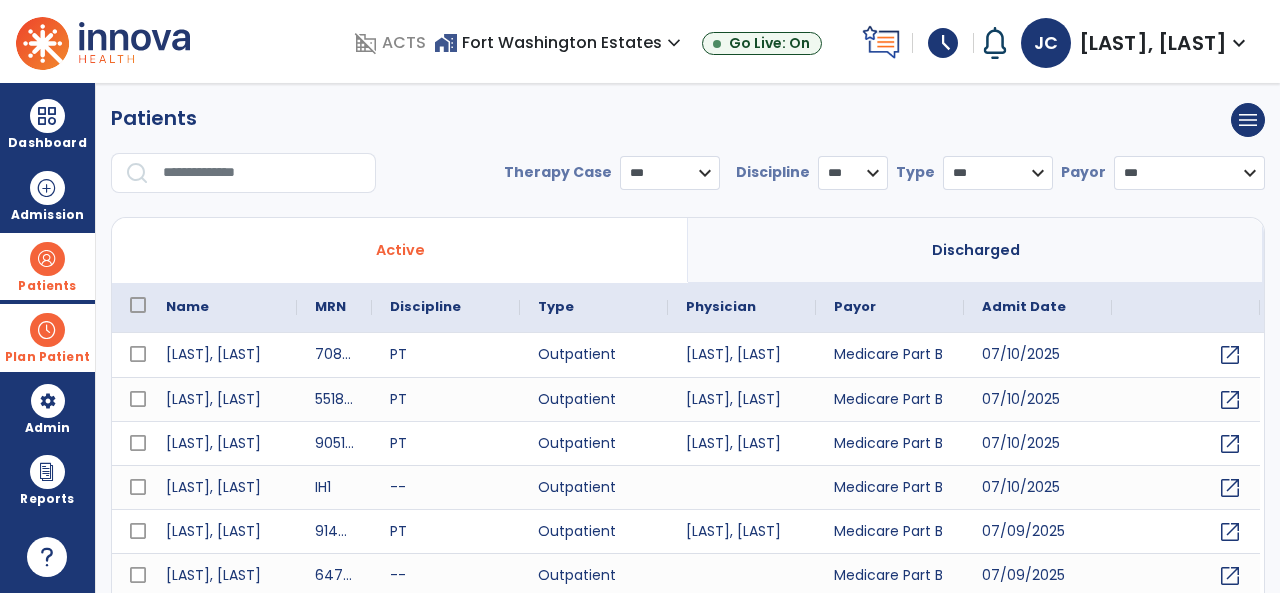 click at bounding box center [262, 173] 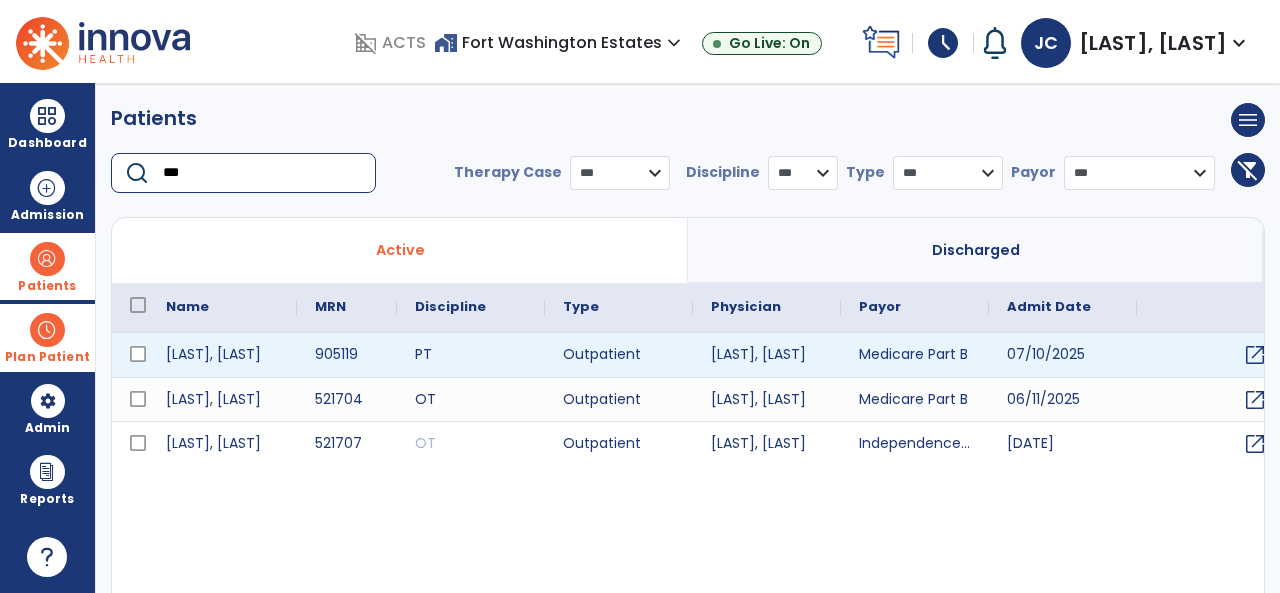 type on "***" 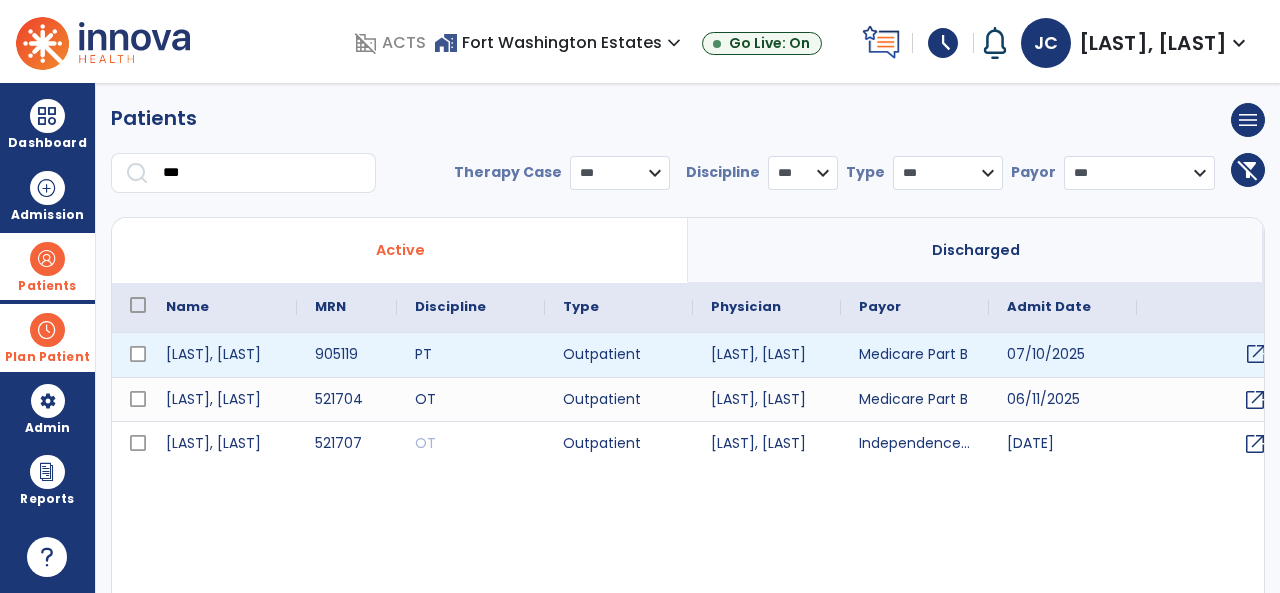 click on "open_in_new" at bounding box center [1256, 354] 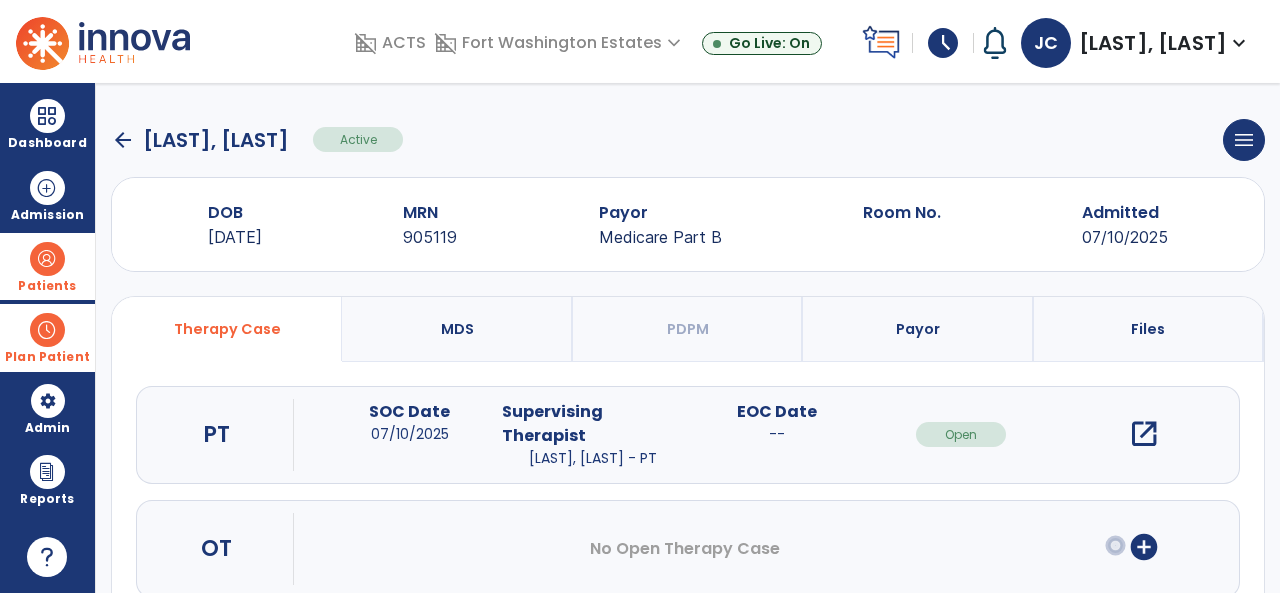 click on "open_in_new" at bounding box center (1144, 434) 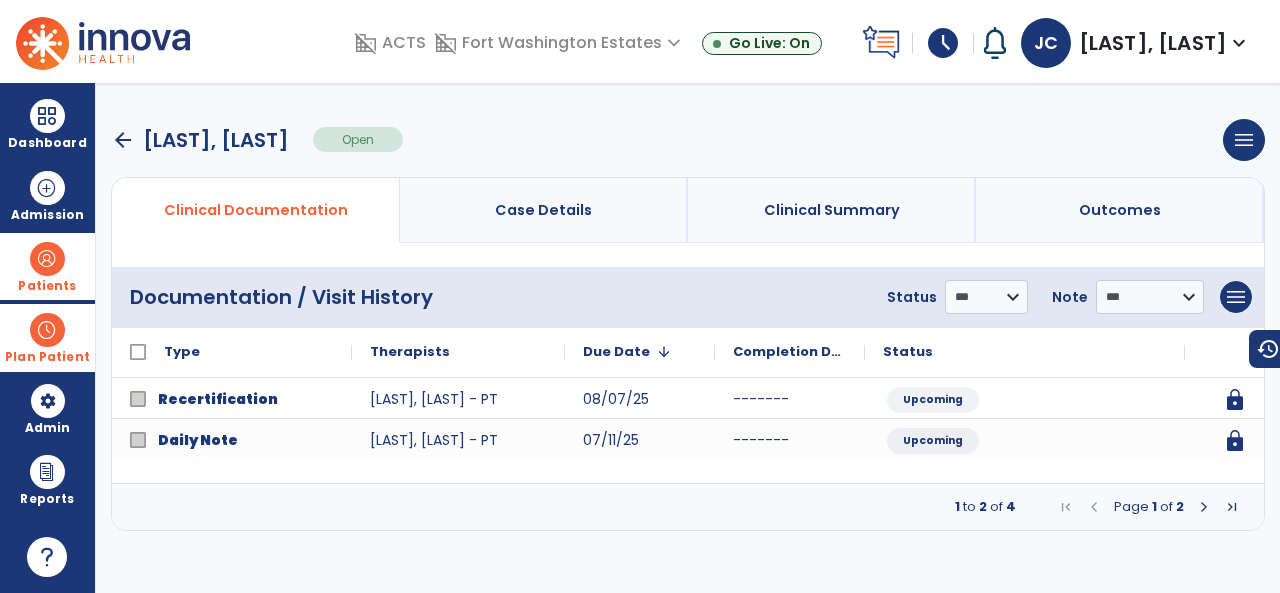 click 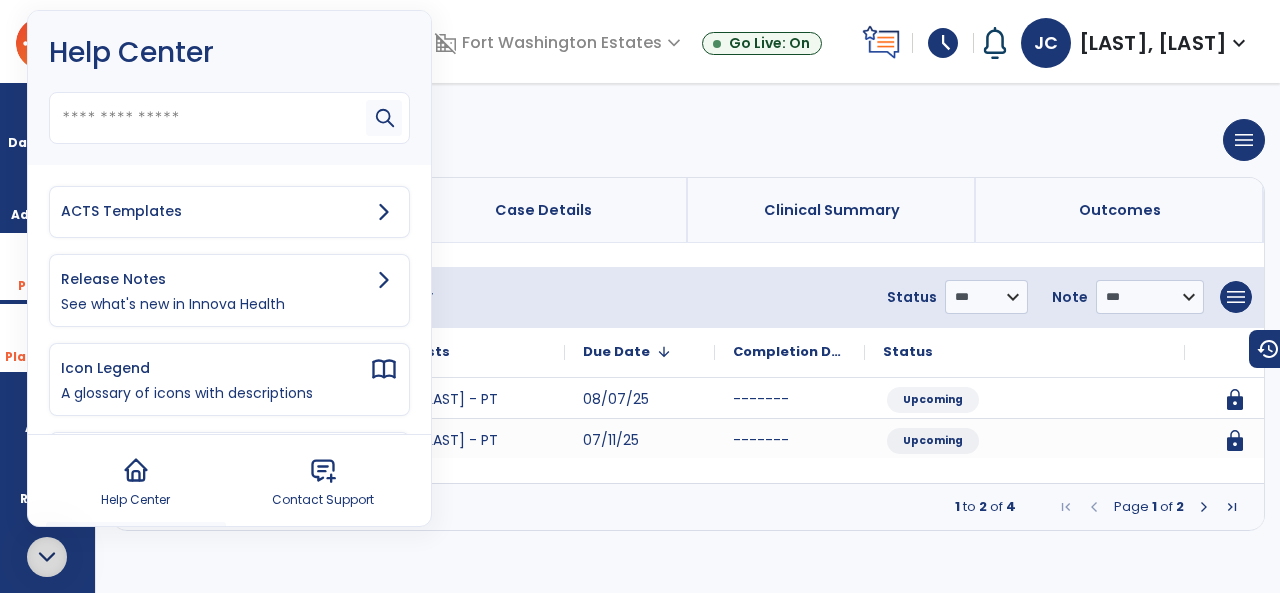 click on "ACTS Templates" at bounding box center [215, 211] 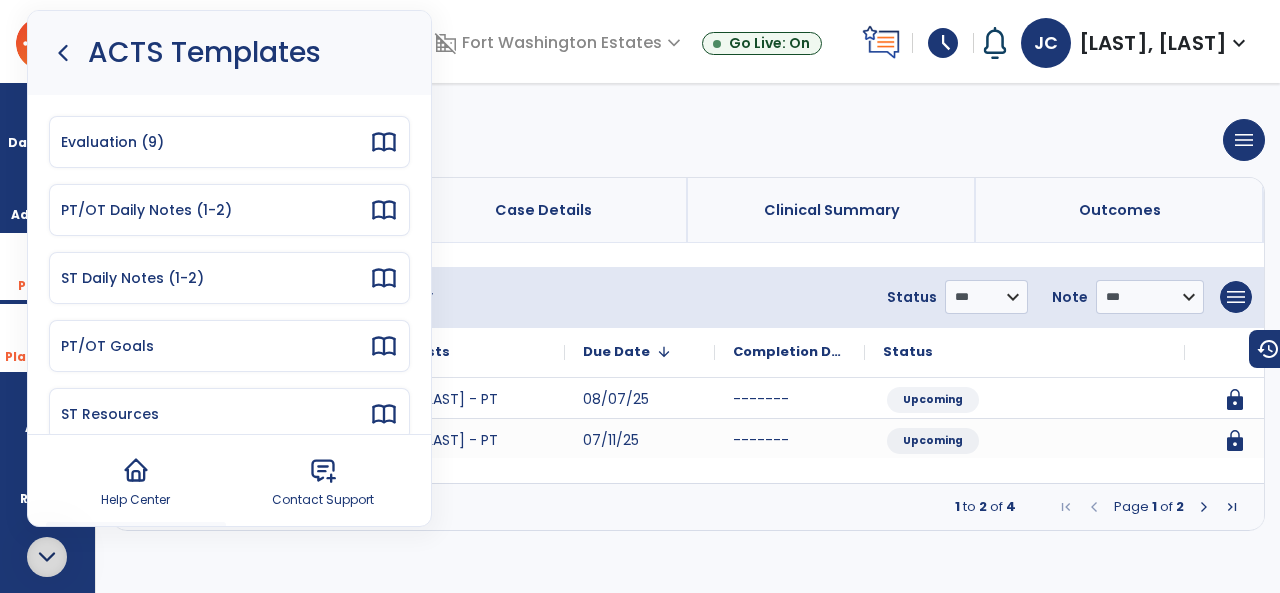 click on "Evaluation (9)" at bounding box center (229, 142) 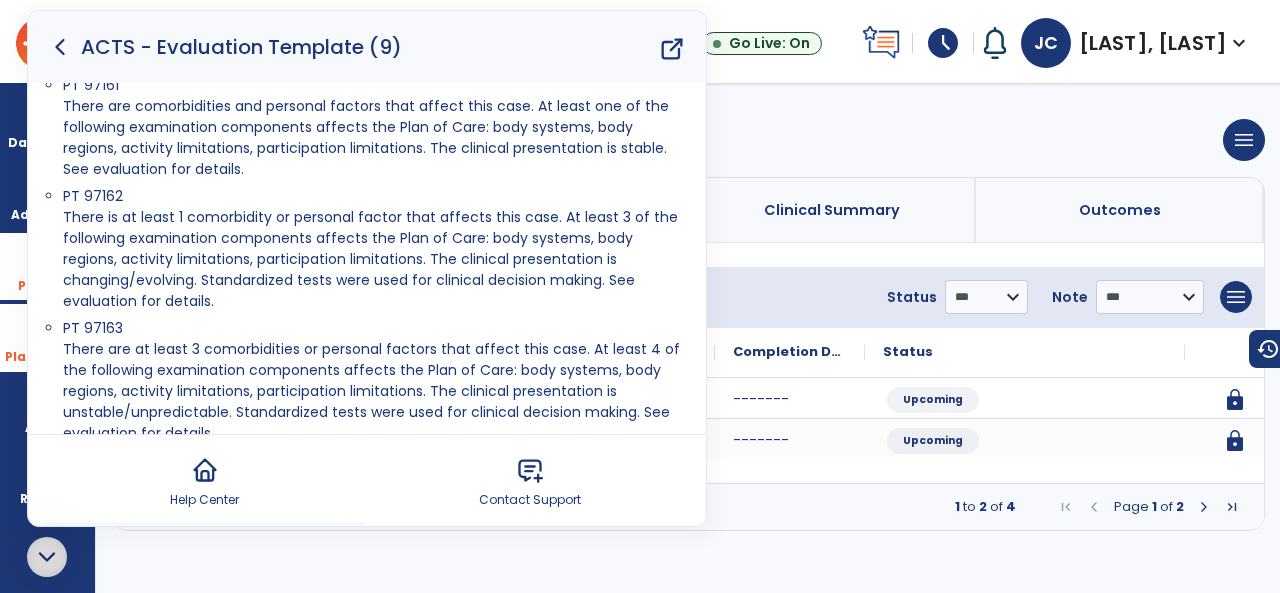 scroll, scrollTop: 1400, scrollLeft: 0, axis: vertical 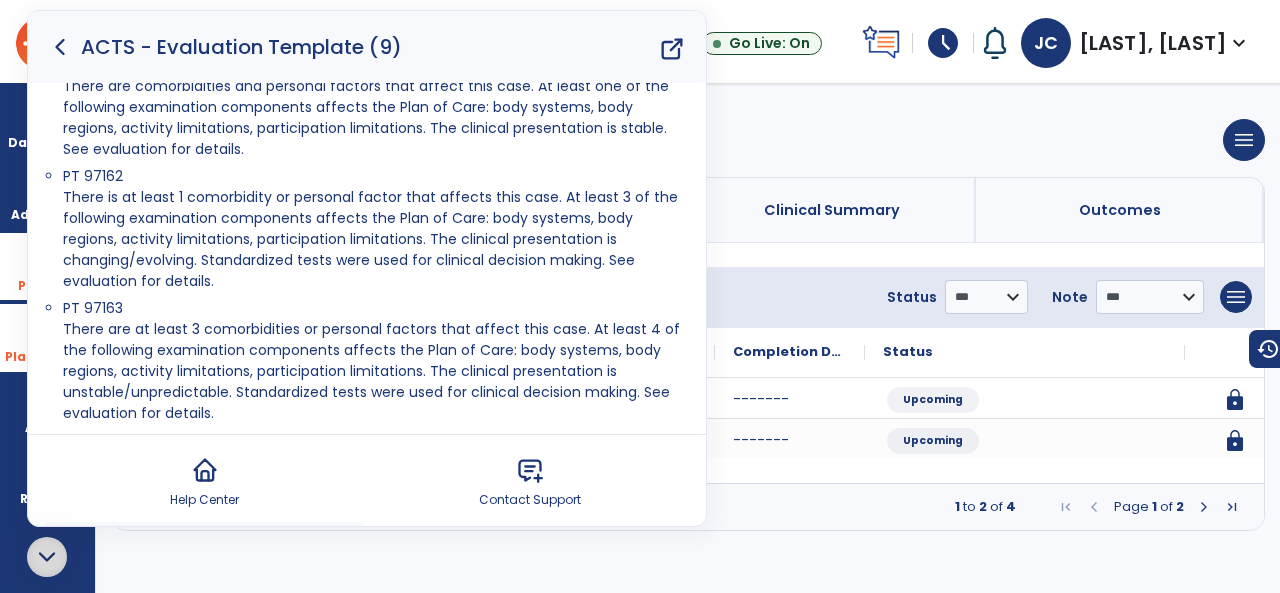 drag, startPoint x: 207, startPoint y: 277, endPoint x: 44, endPoint y: 202, distance: 179.42686 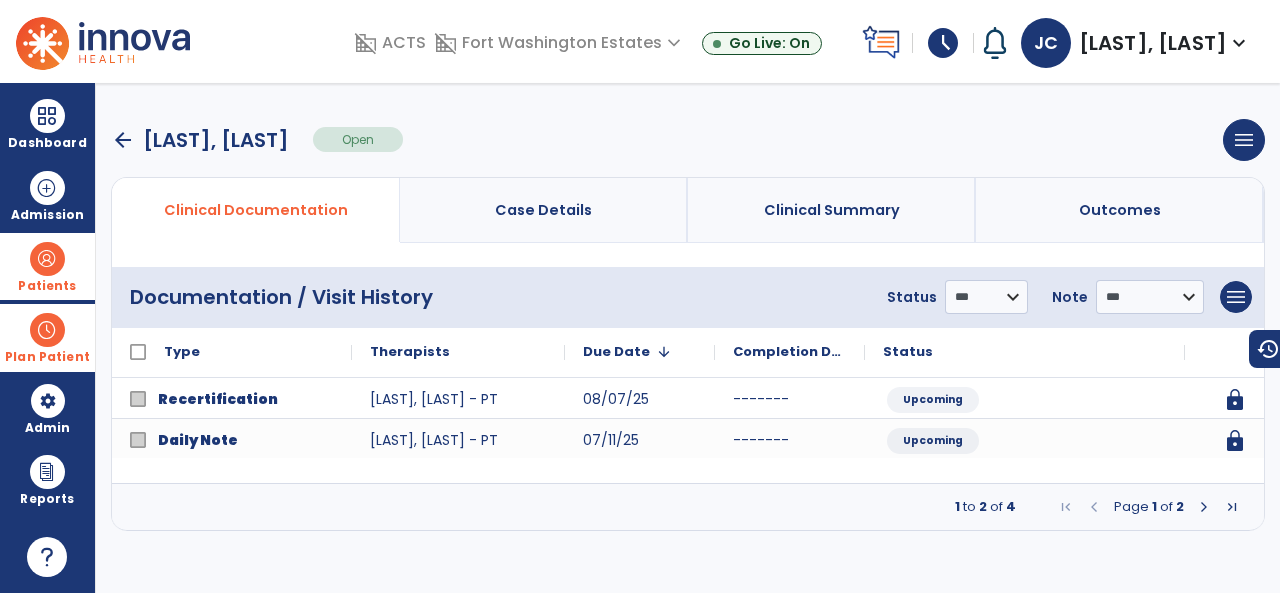 click at bounding box center [1204, 507] 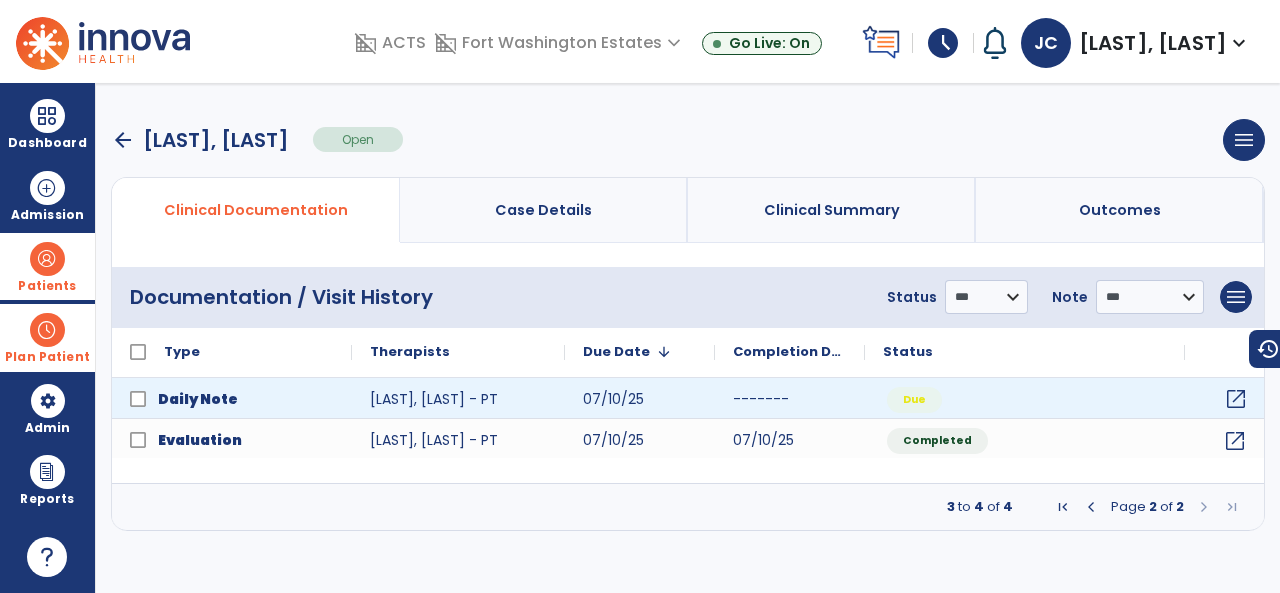 click on "open_in_new" 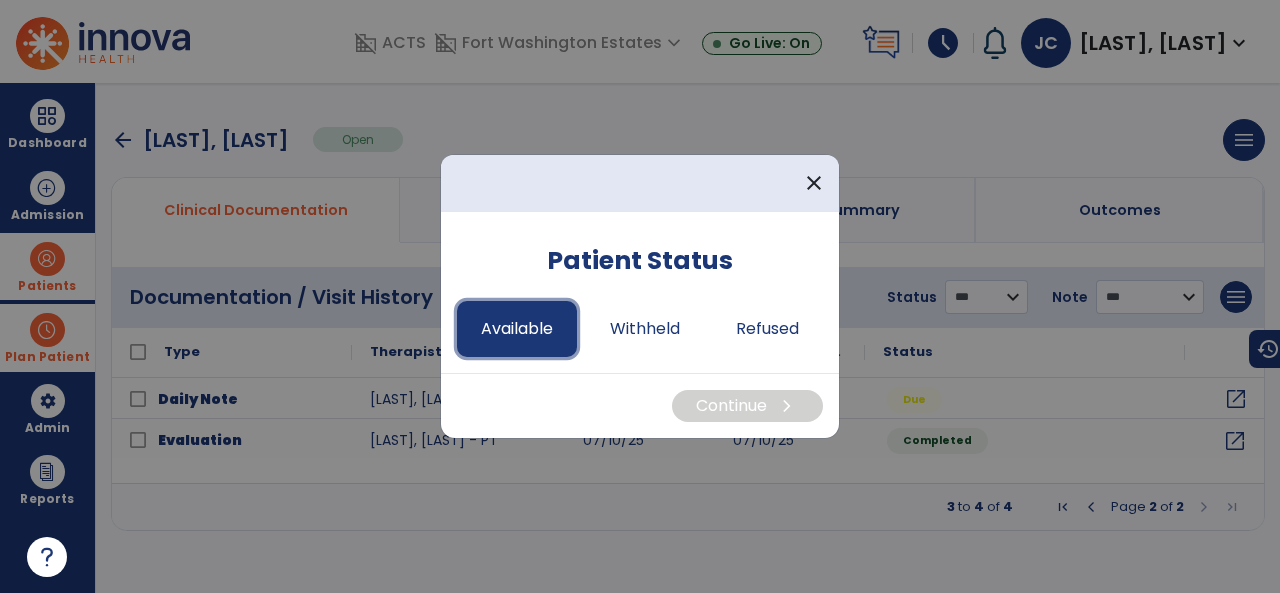 click on "Available" at bounding box center (517, 329) 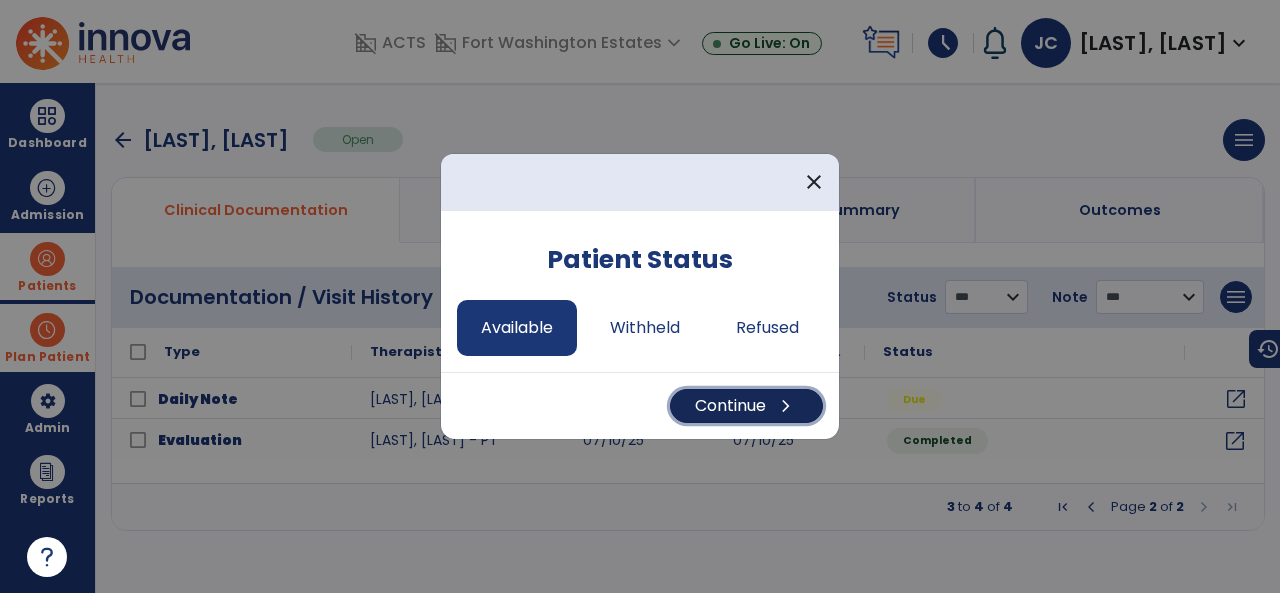 click on "Continue   chevron_right" at bounding box center [746, 406] 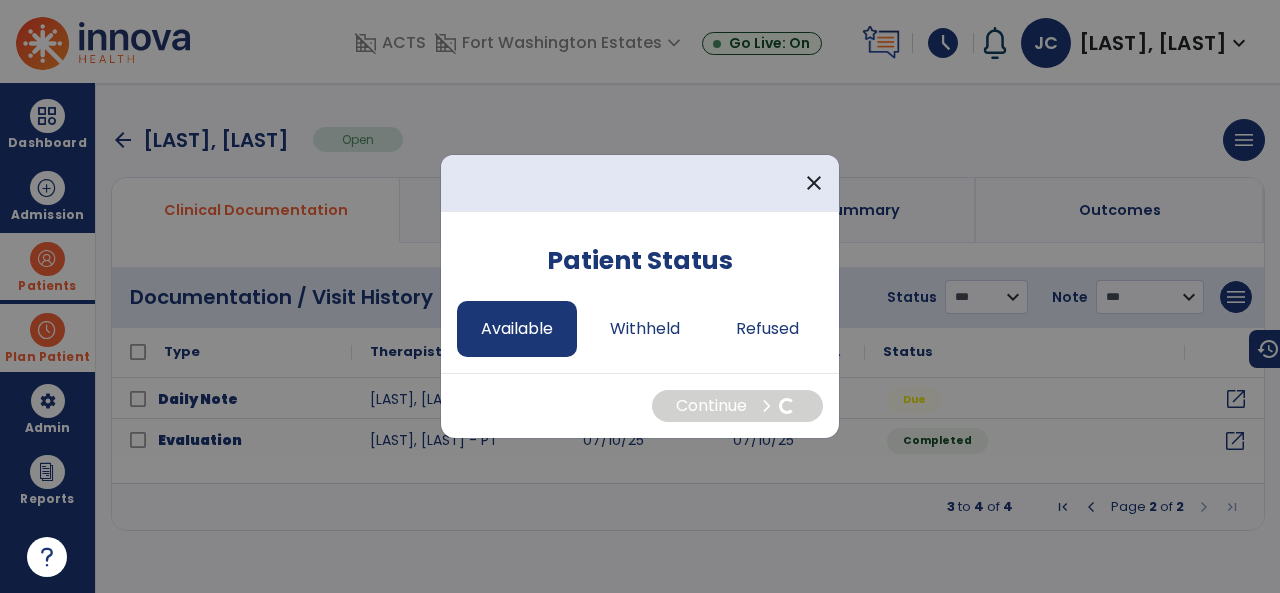 select on "*" 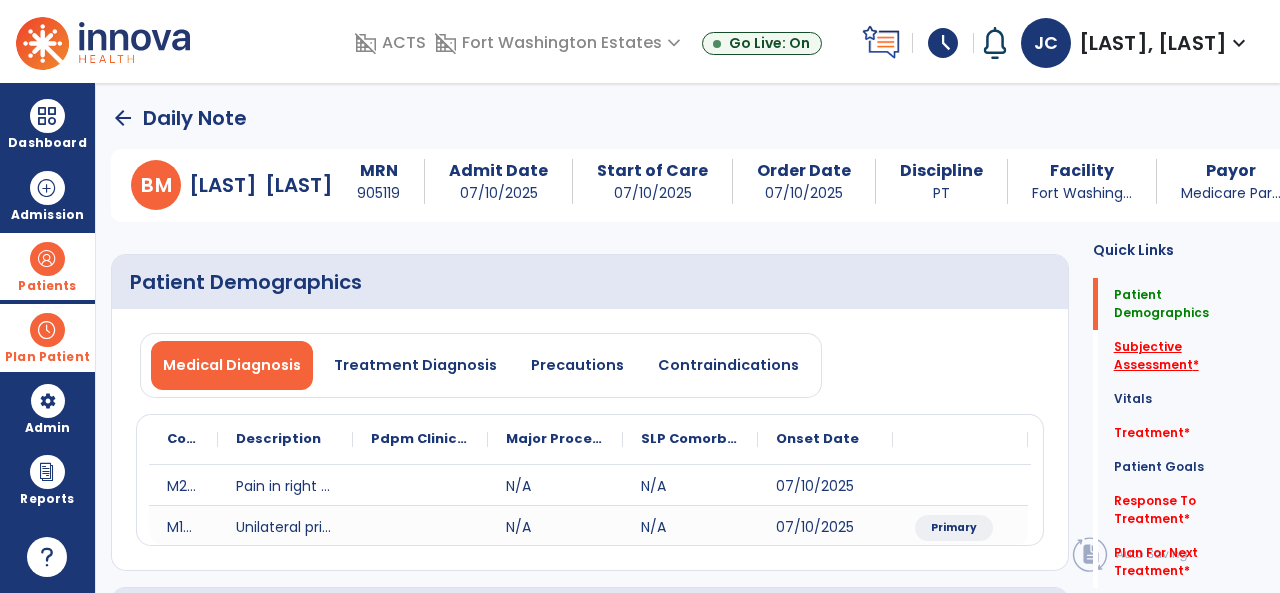 click on "Subjective Assessment   *" 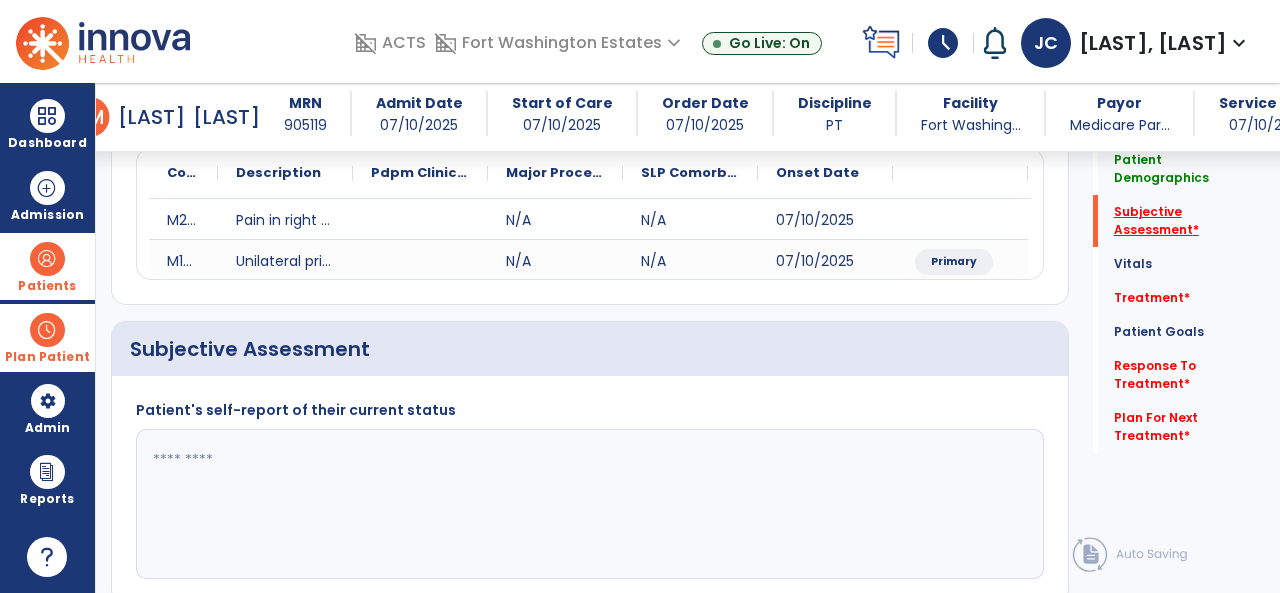 scroll, scrollTop: 388, scrollLeft: 0, axis: vertical 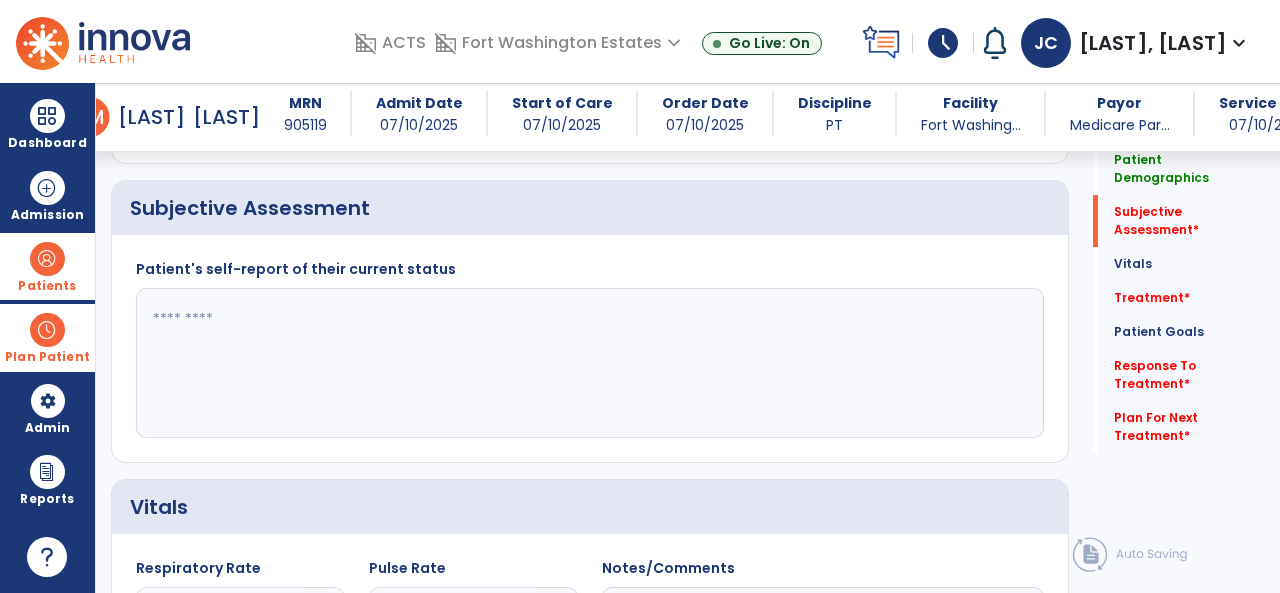 click 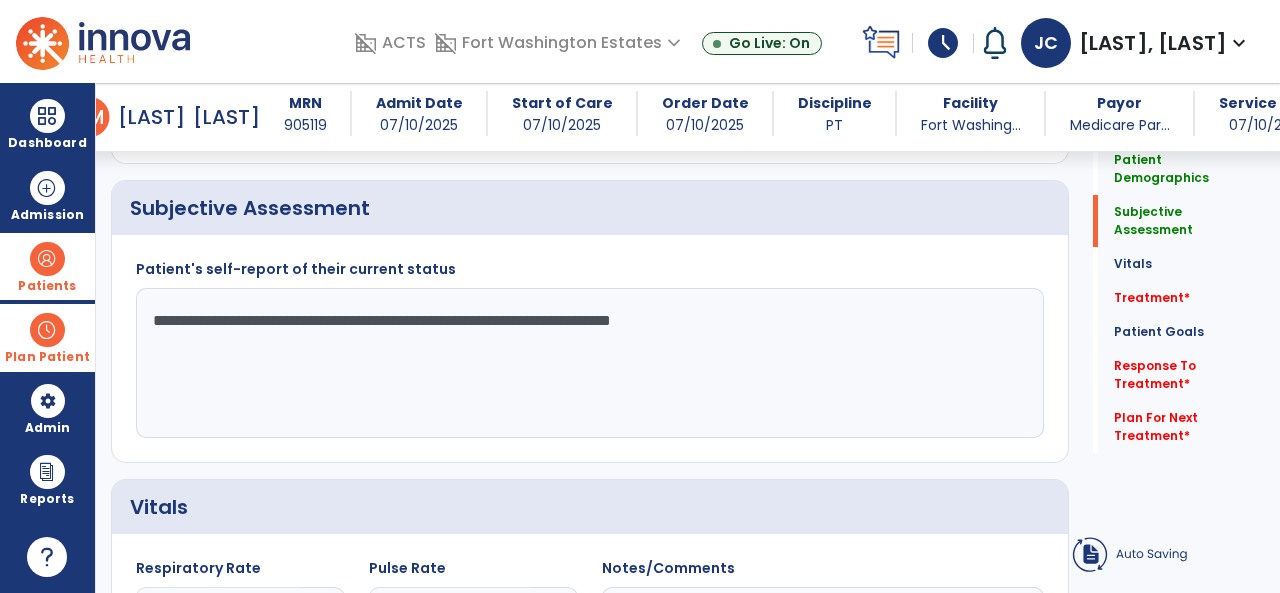 click on "**********" 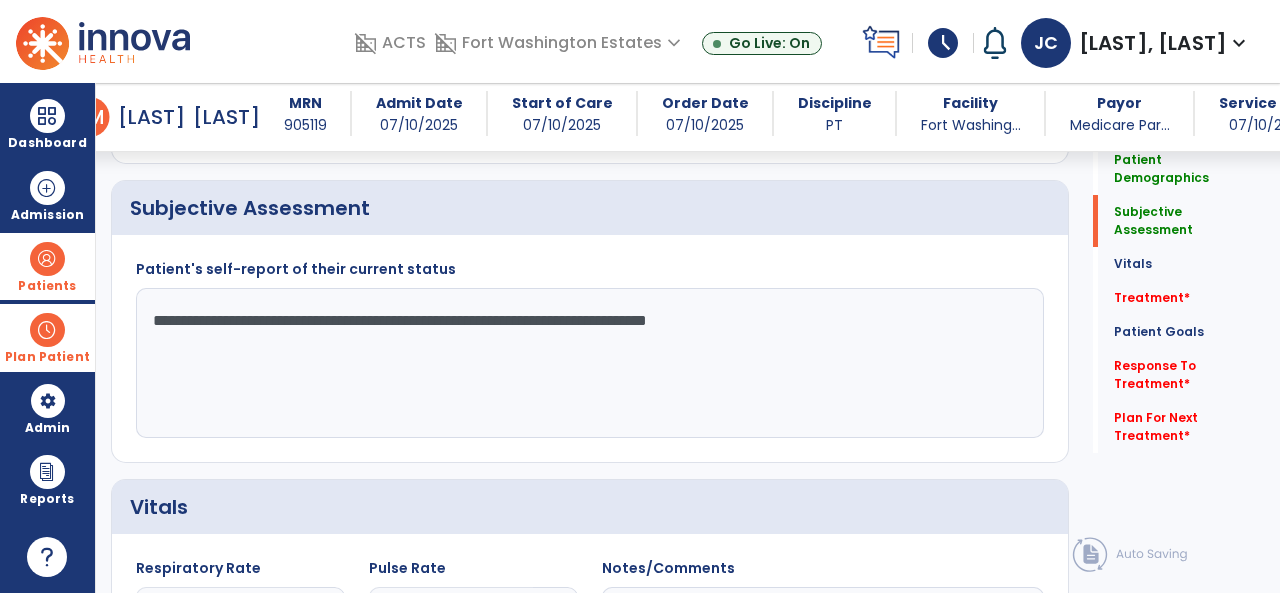 click on "**********" 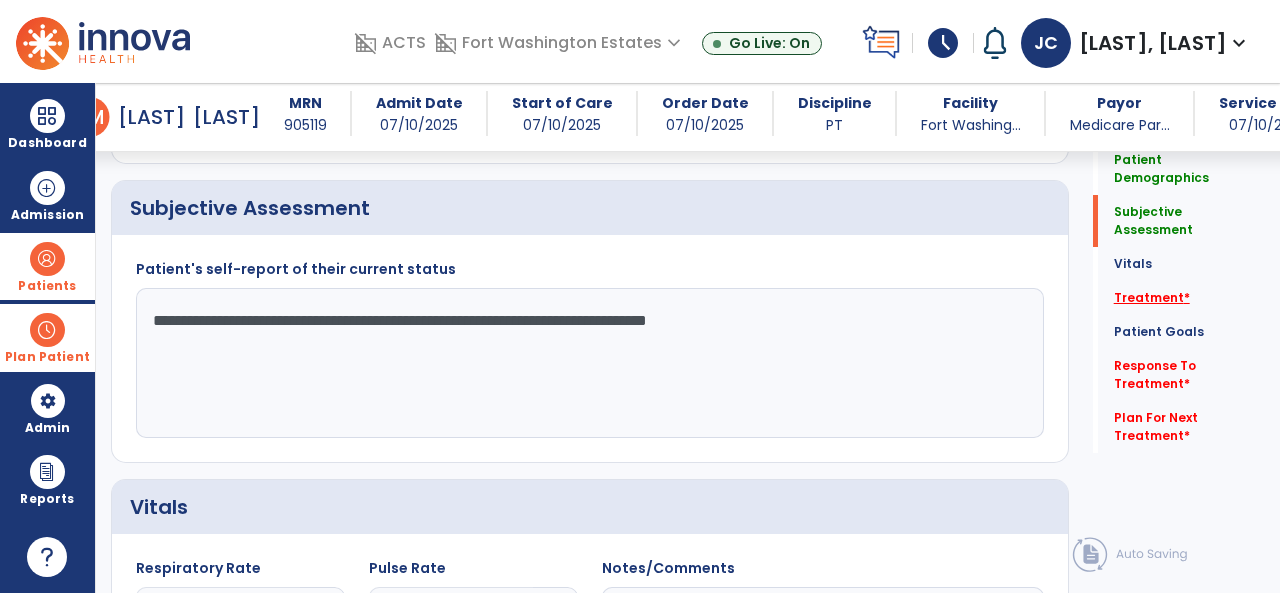 type on "**********" 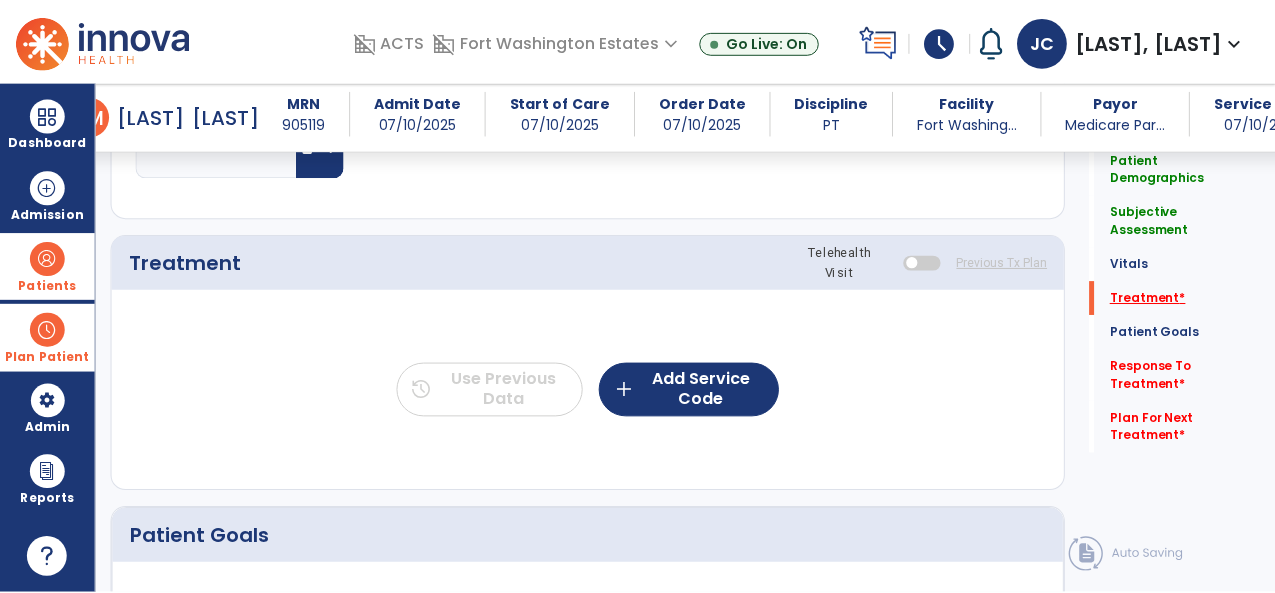 scroll, scrollTop: 1076, scrollLeft: 0, axis: vertical 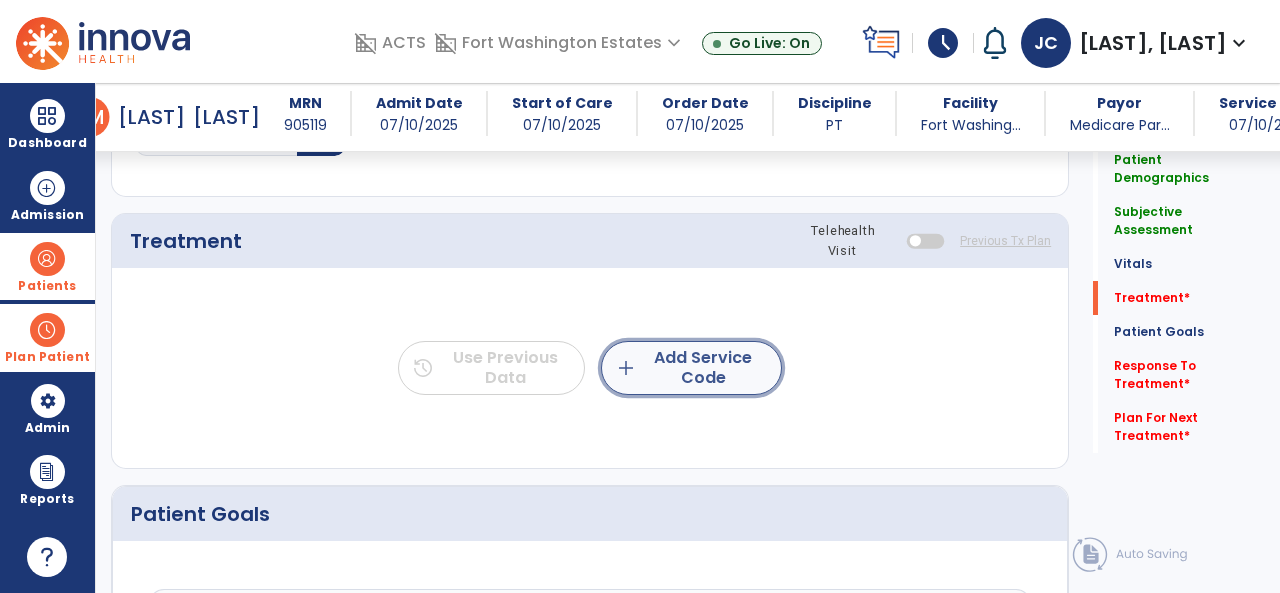 click on "add  Add Service Code" 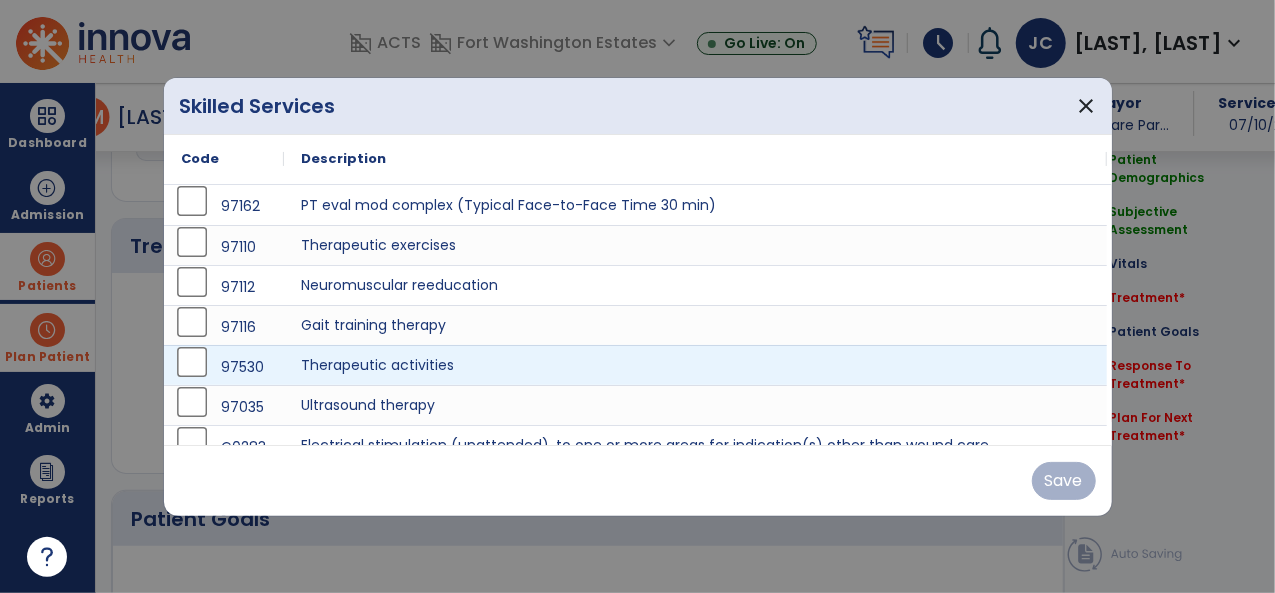 scroll, scrollTop: 1076, scrollLeft: 0, axis: vertical 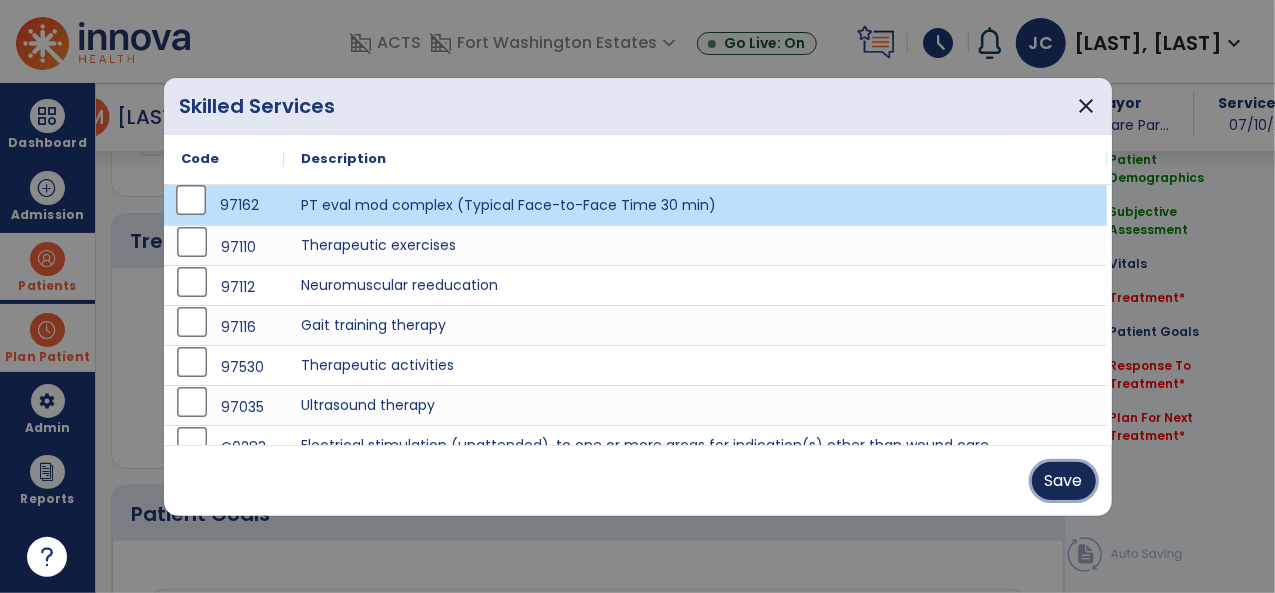 click on "Save" at bounding box center [1064, 481] 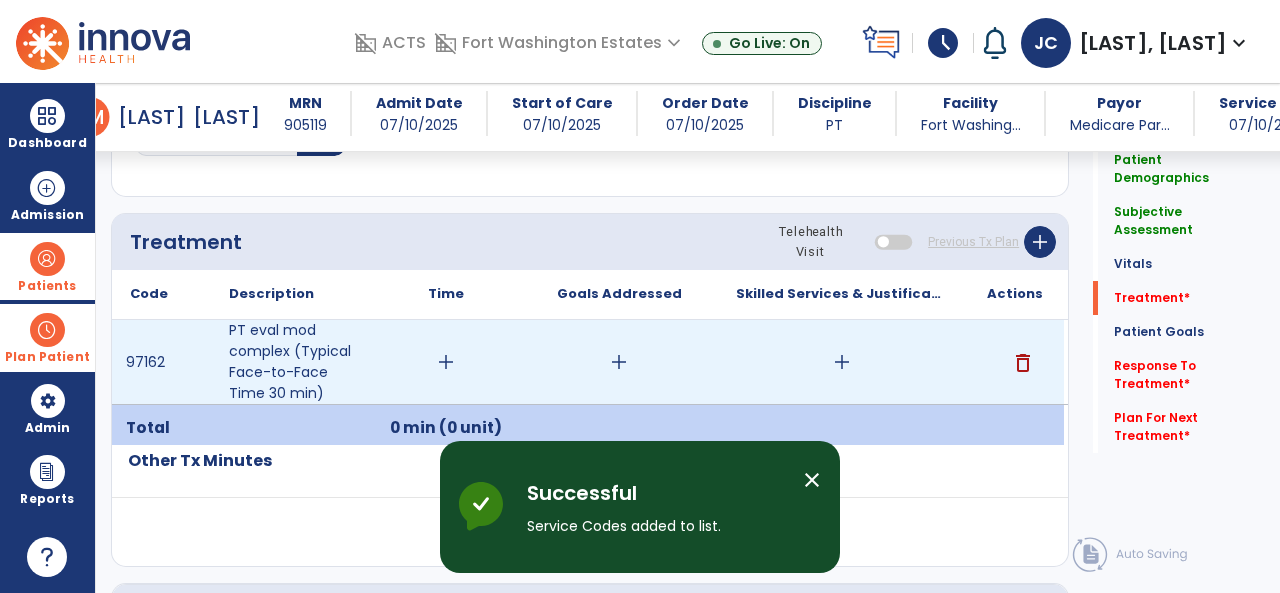 click on "add" at bounding box center (446, 362) 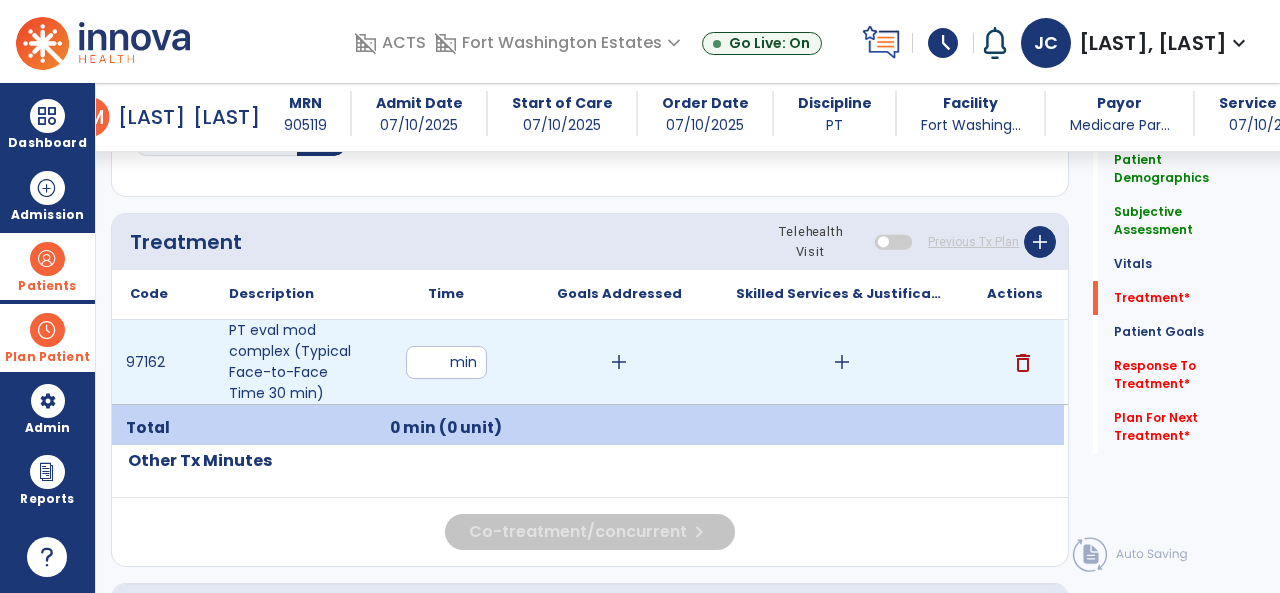 type on "**" 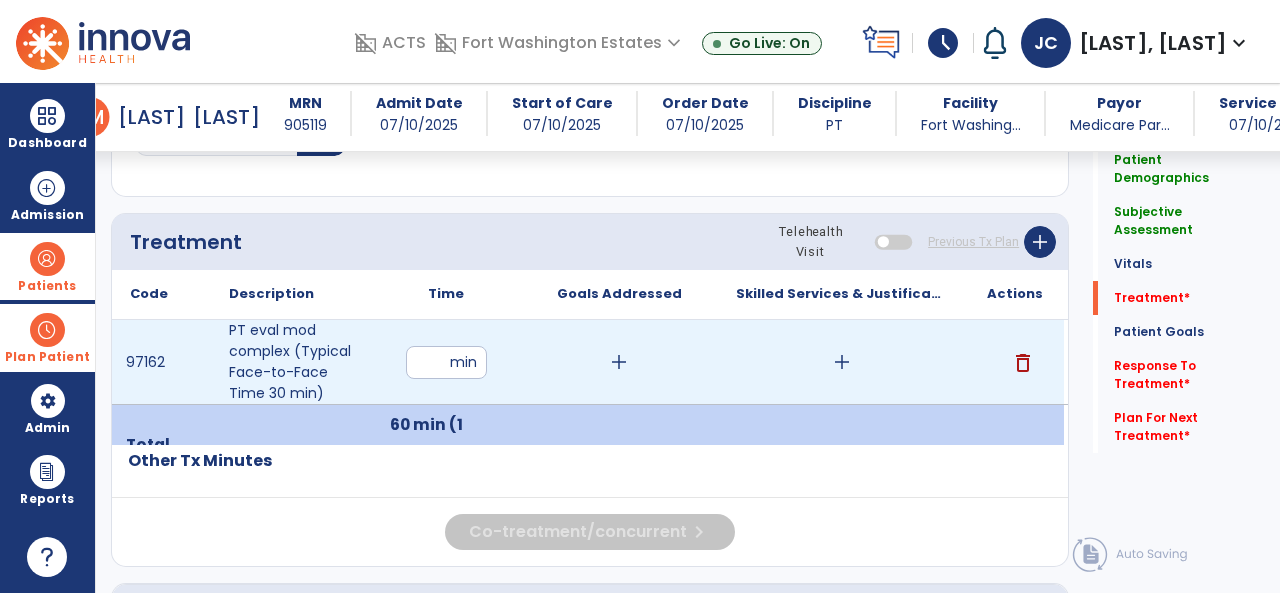 click on "add" at bounding box center [842, 362] 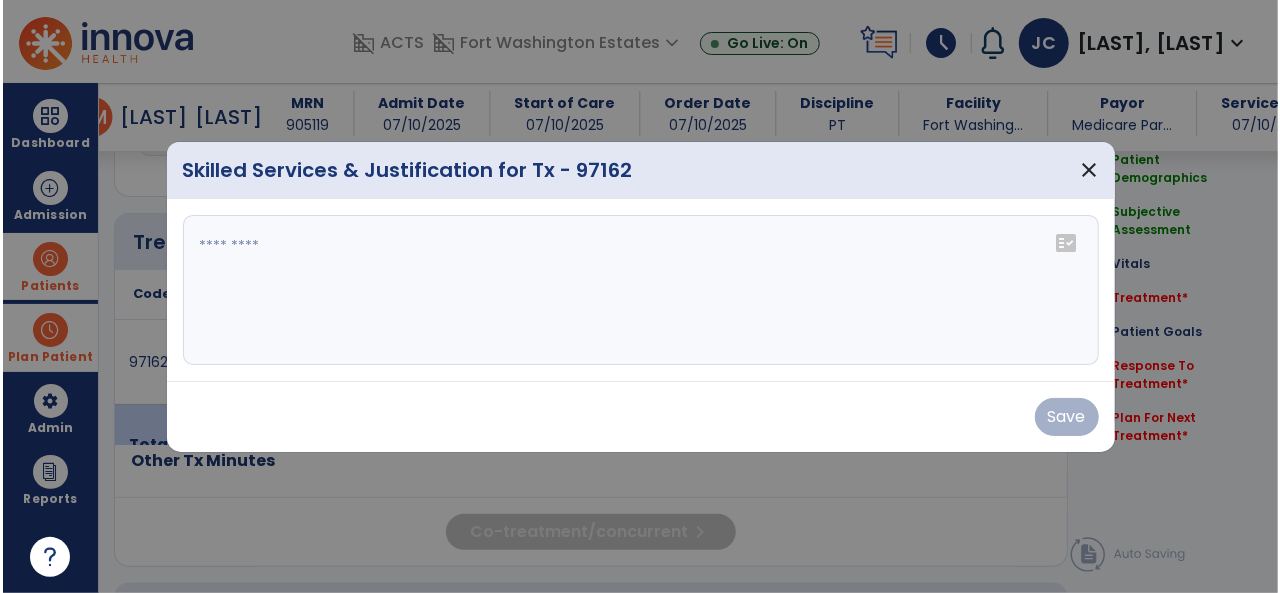 scroll, scrollTop: 1076, scrollLeft: 0, axis: vertical 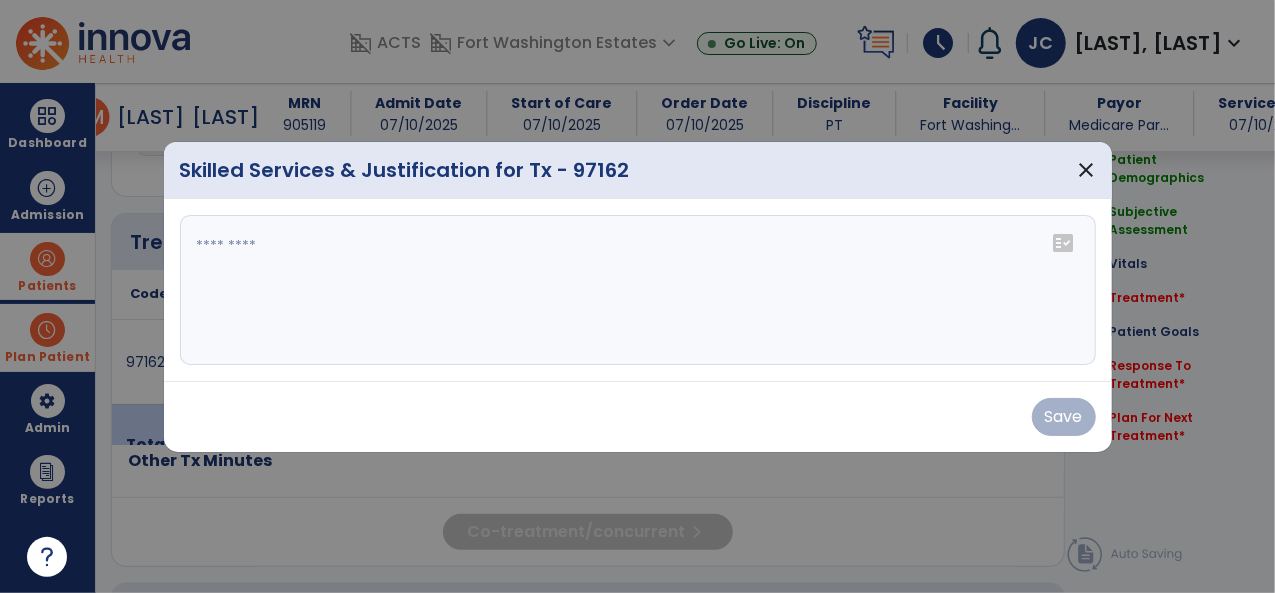 click at bounding box center [638, 290] 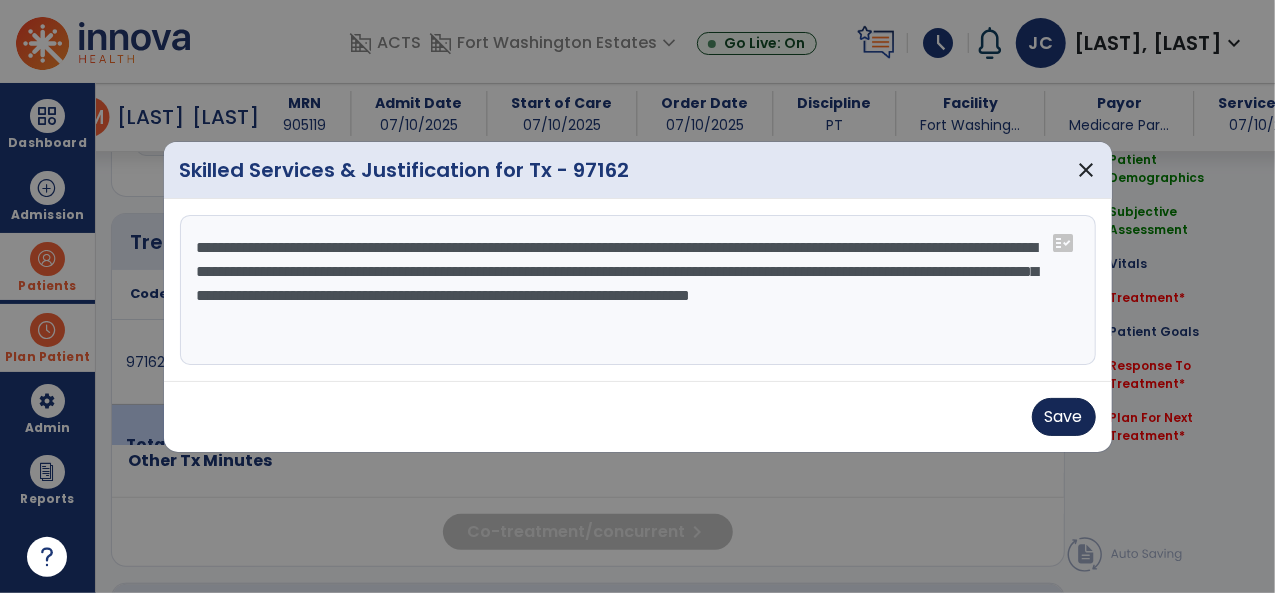 type on "**********" 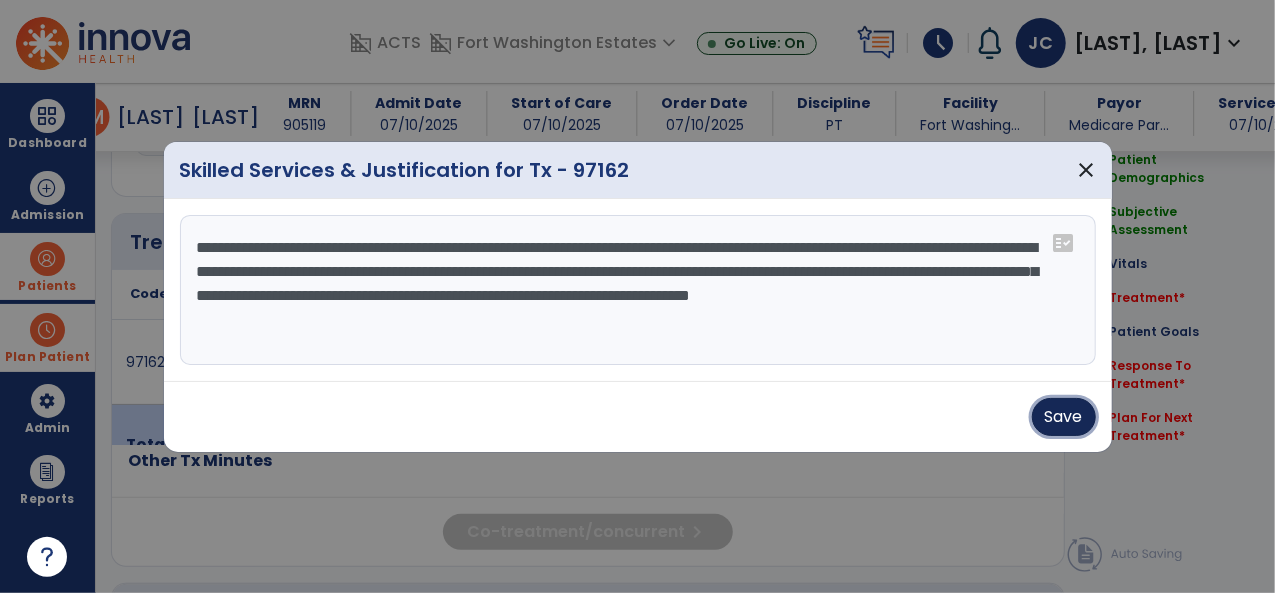 click on "Save" at bounding box center [1064, 417] 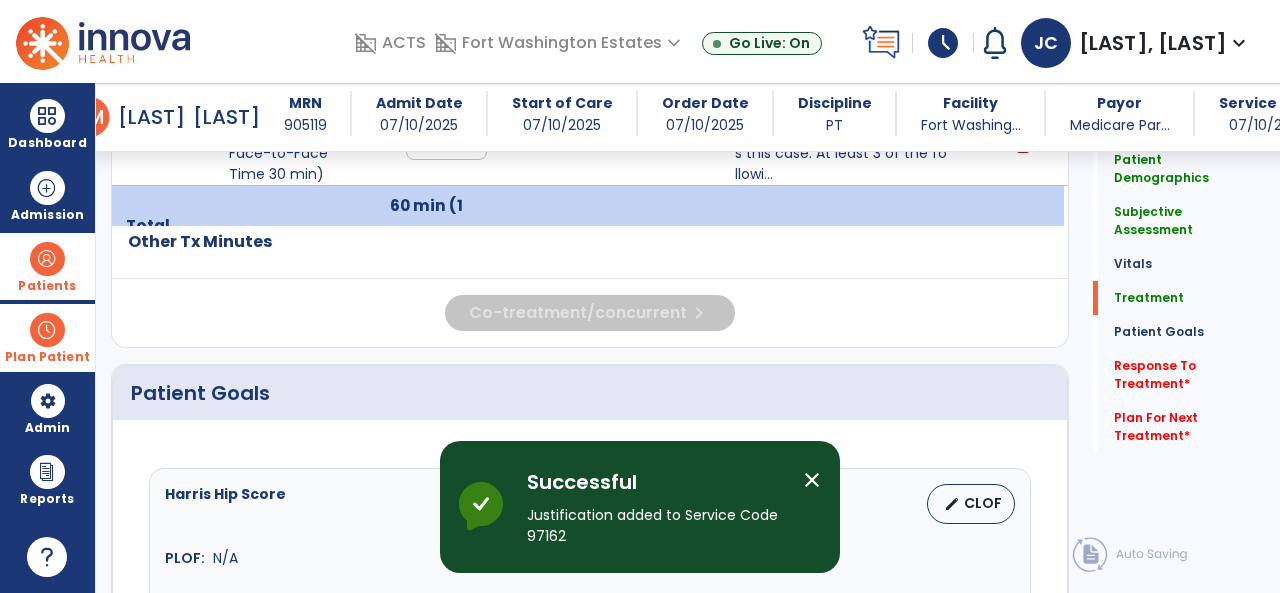 scroll, scrollTop: 1138, scrollLeft: 0, axis: vertical 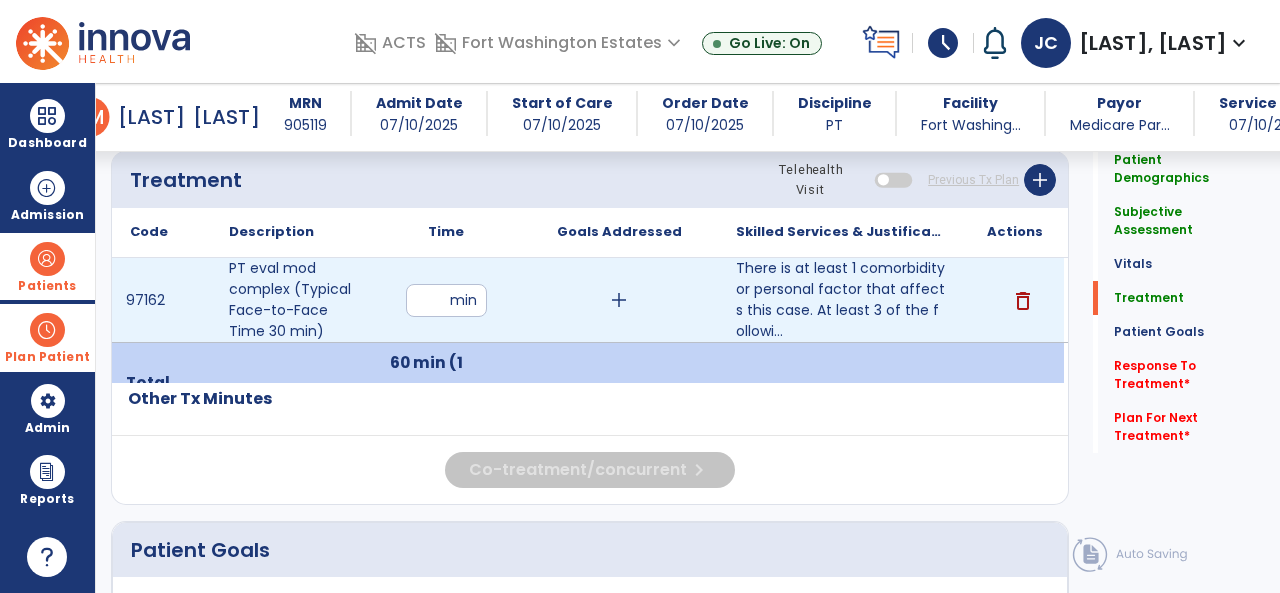 click on "**" at bounding box center (446, 300) 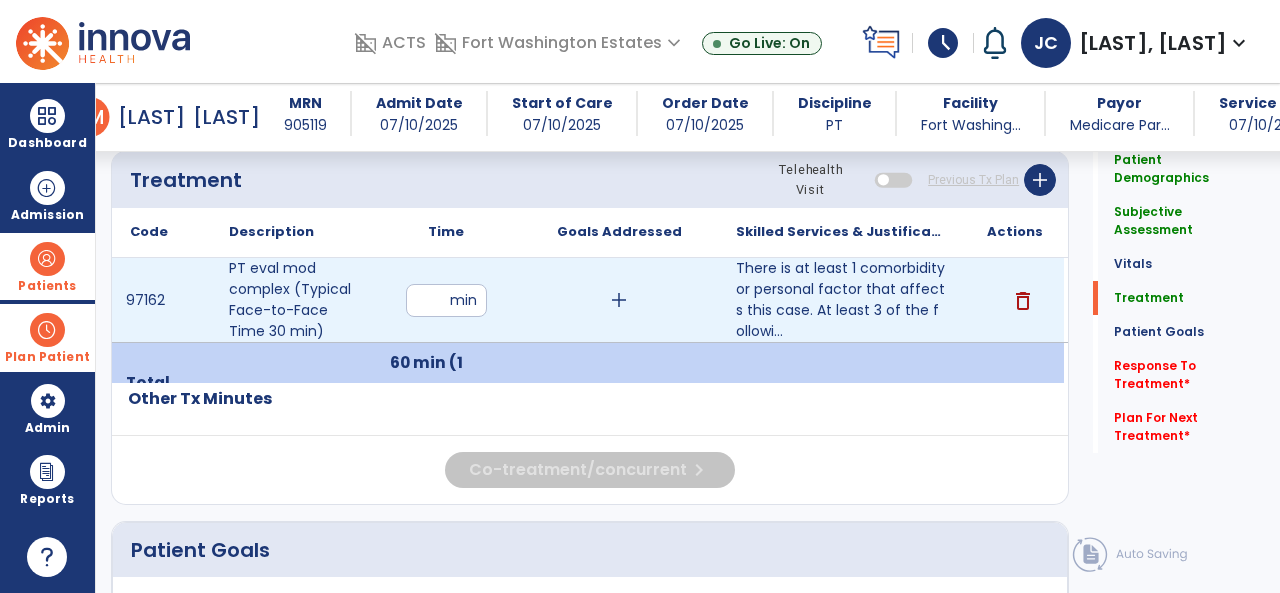 type on "**" 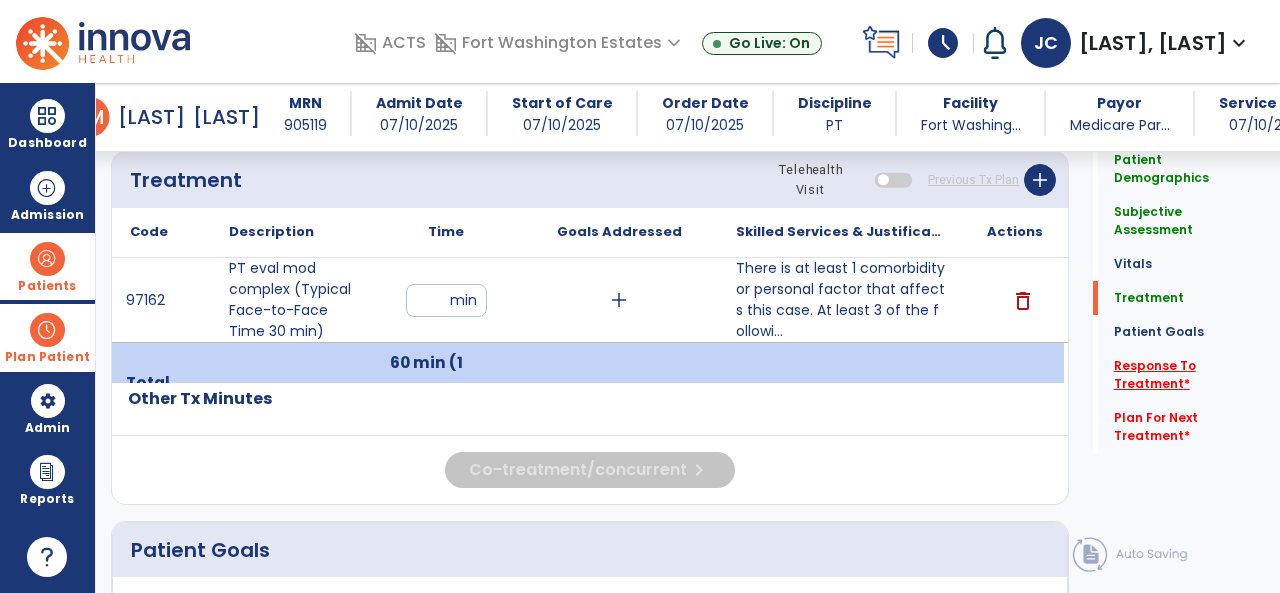 click on "Response To Treatment   *" 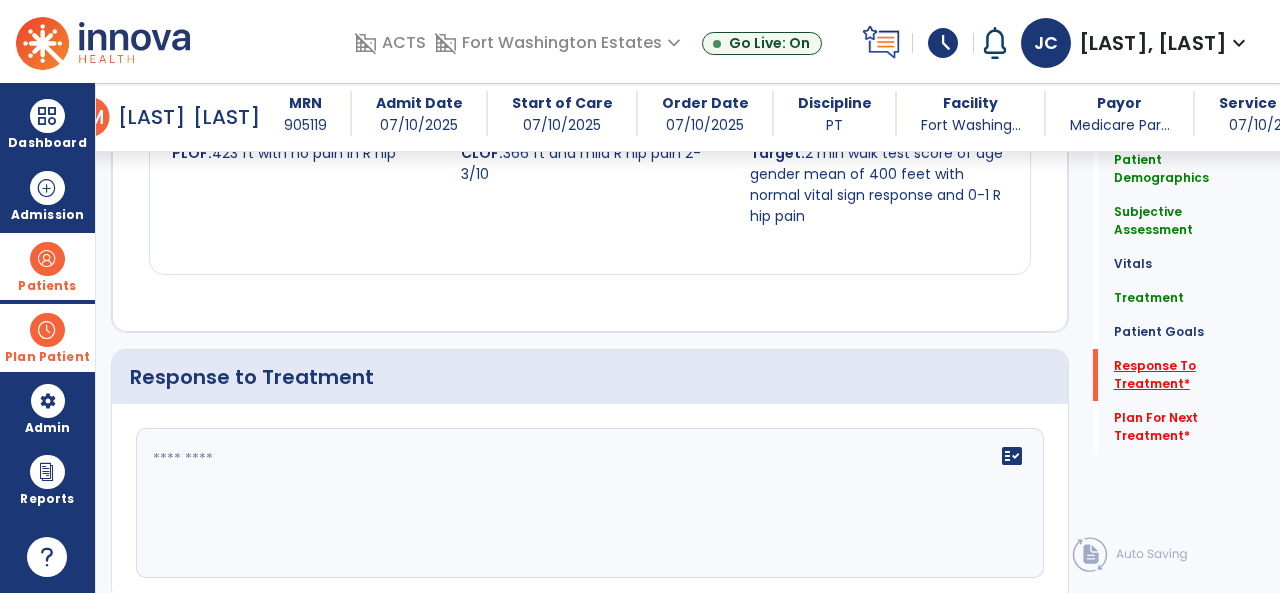 scroll, scrollTop: 2312, scrollLeft: 0, axis: vertical 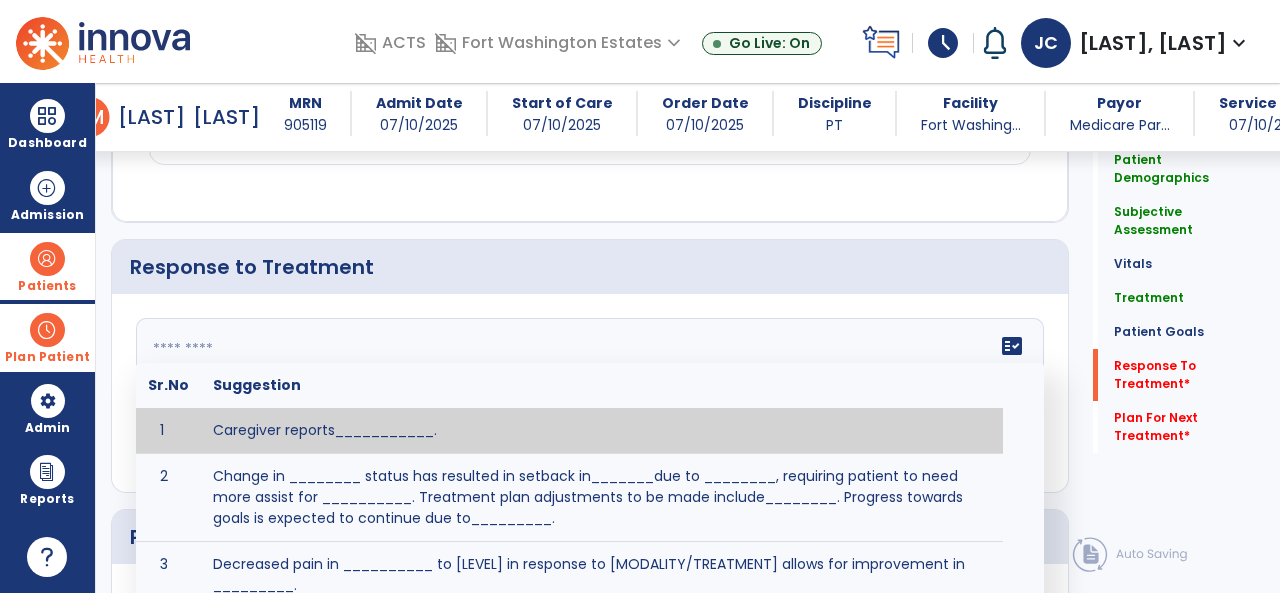 click on "fact_check  Sr.No Suggestion 1 Caregiver reports___________. 2 Change in ________ status has resulted in setback in_______due to ________, requiring patient to need more assist for __________.   Treatment plan adjustments to be made include________.  Progress towards goals is expected to continue due to_________. 3 Decreased pain in __________ to [LEVEL] in response to [MODALITY/TREATMENT] allows for improvement in _________. 4 Functional gains in _______ have impacted the patient's ability to perform_________ with a reduction in assist levels to_________. 5 Functional progress this week has been significant due to__________. 6 Gains in ________ have improved the patient's ability to perform ______with decreased levels of assist to___________. 7 Improvement in ________allows patient to tolerate higher levels of challenges in_________. 8 Pain in [AREA] has decreased to [LEVEL] in response to [TREATMENT/MODALITY], allowing fore ease in completing__________. 9 10 11 12 13 14 15 16 17 18 19 20 21" 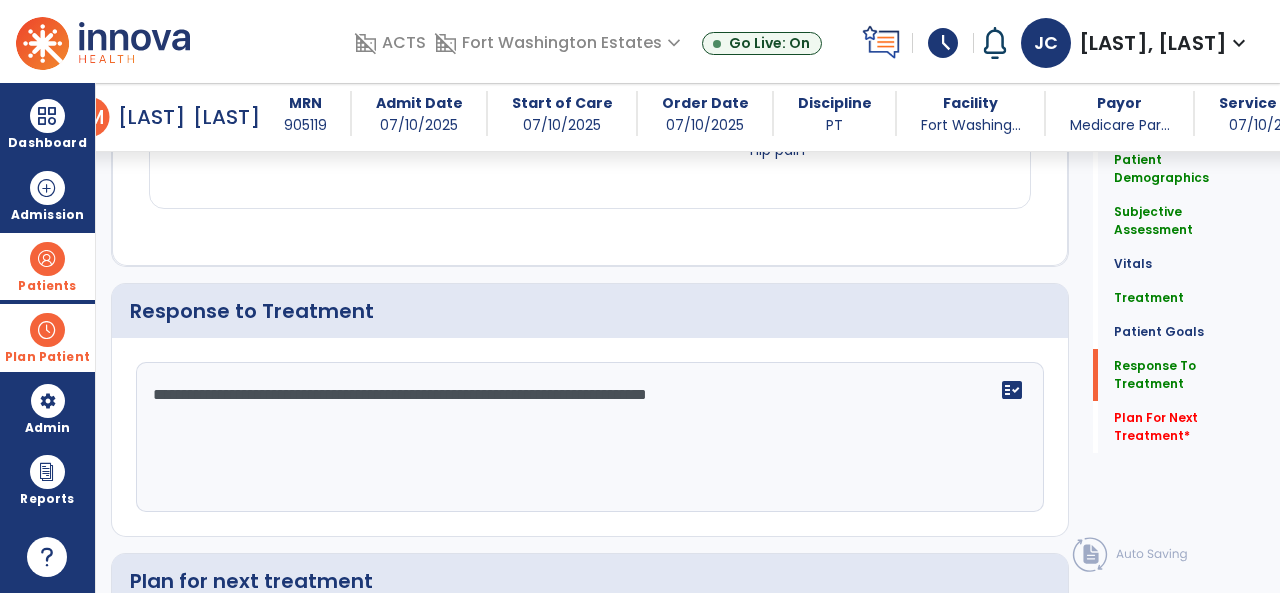 scroll, scrollTop: 2312, scrollLeft: 0, axis: vertical 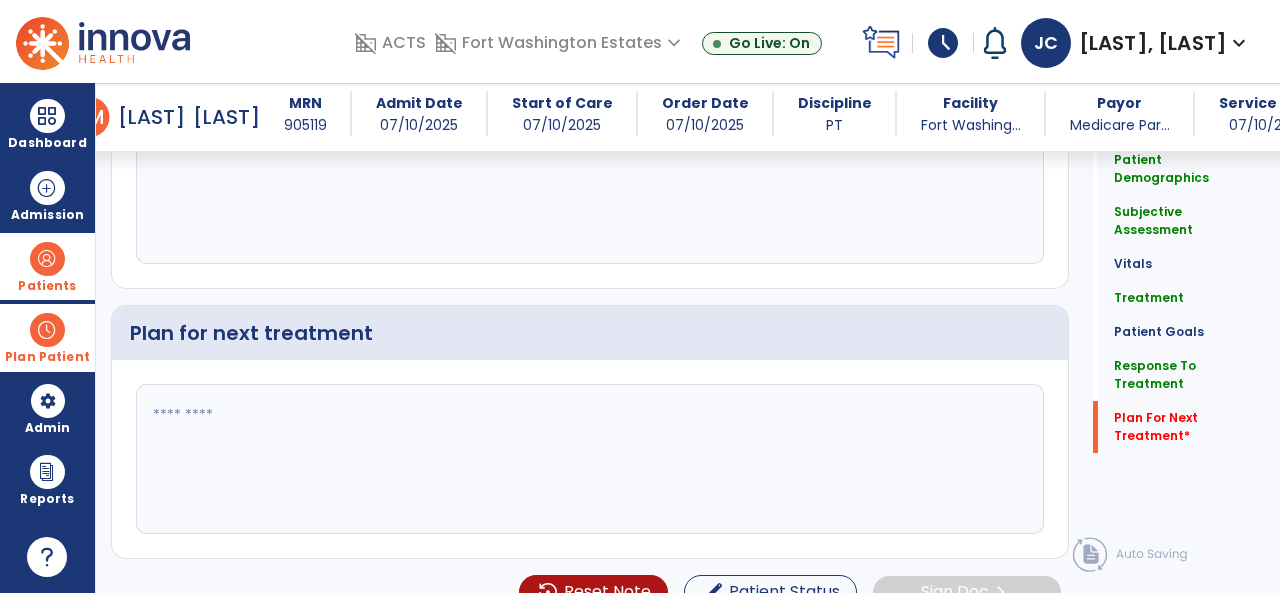 type on "**********" 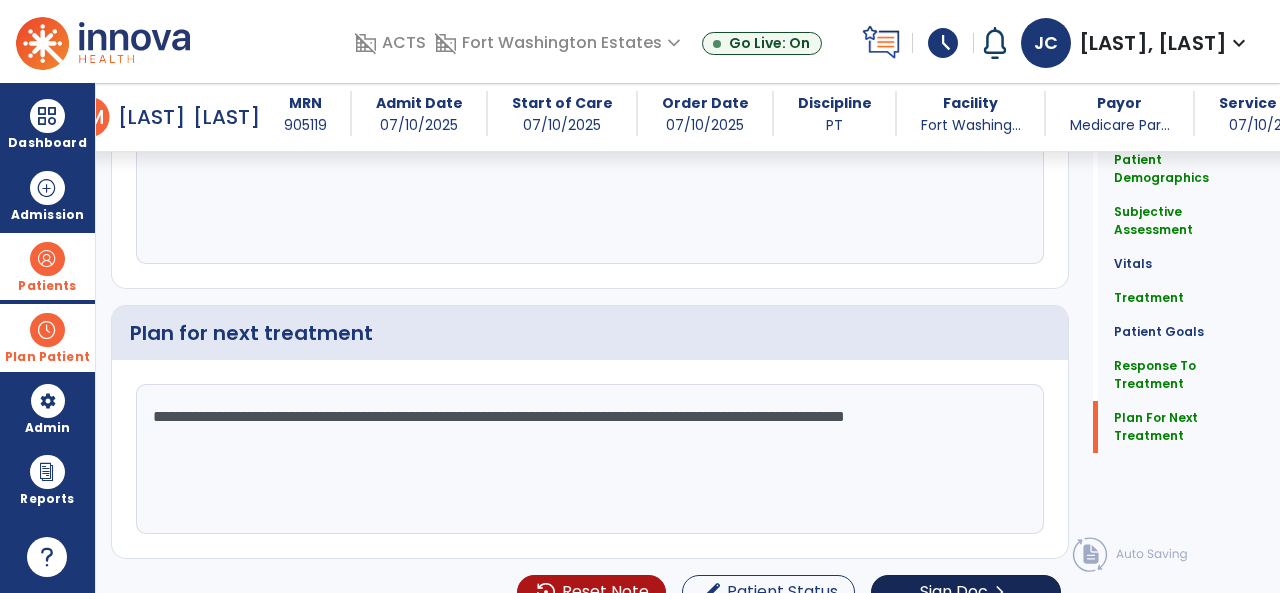 type on "**********" 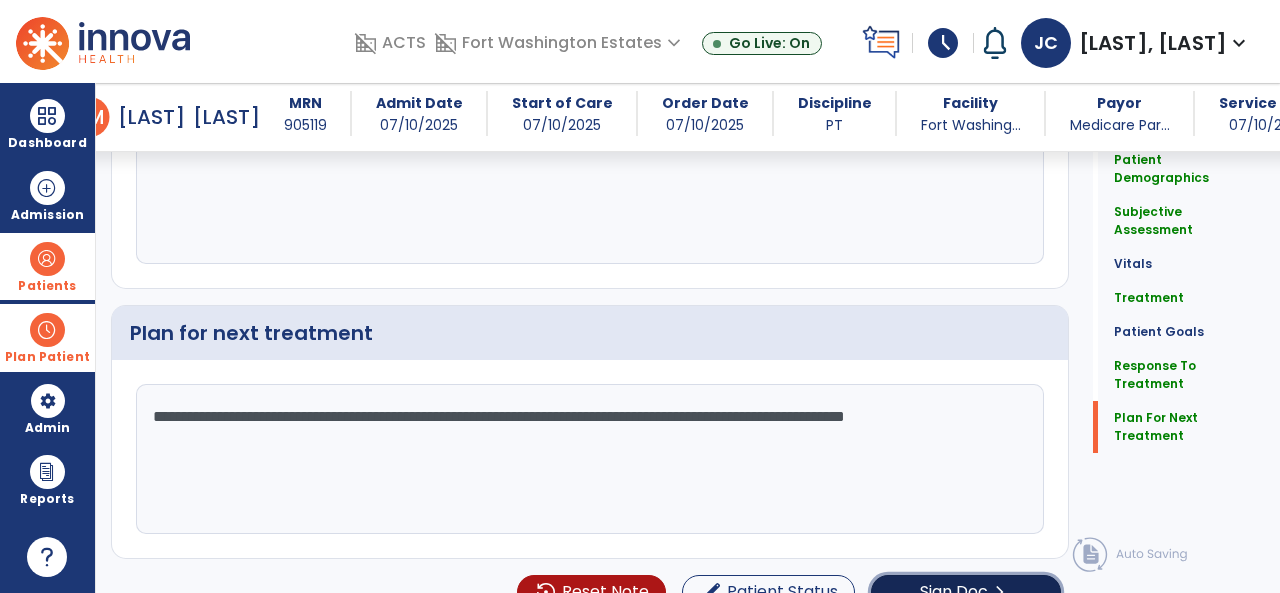 click on "Sign Doc" 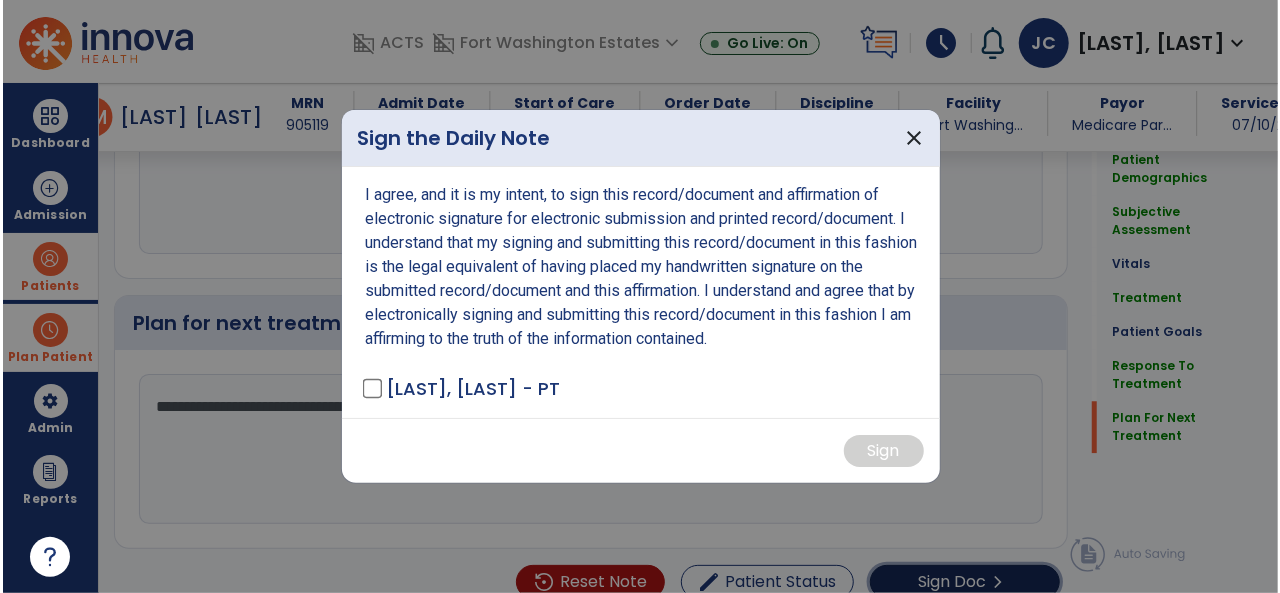 scroll, scrollTop: 2516, scrollLeft: 0, axis: vertical 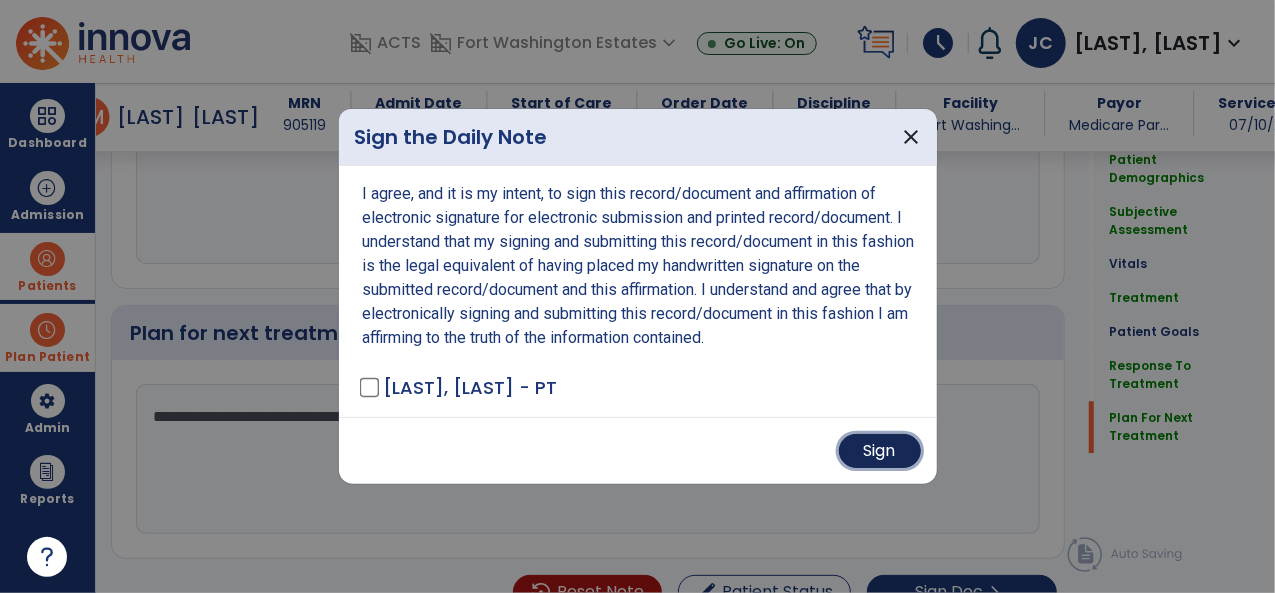 click on "Sign" at bounding box center [880, 451] 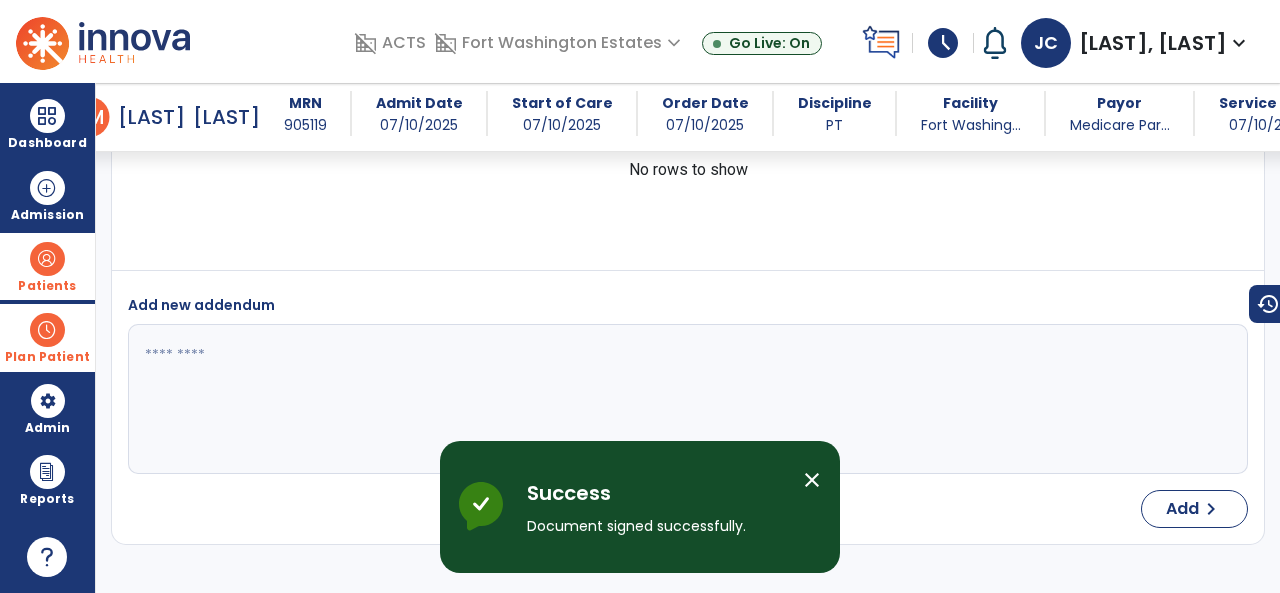 scroll, scrollTop: 3620, scrollLeft: 0, axis: vertical 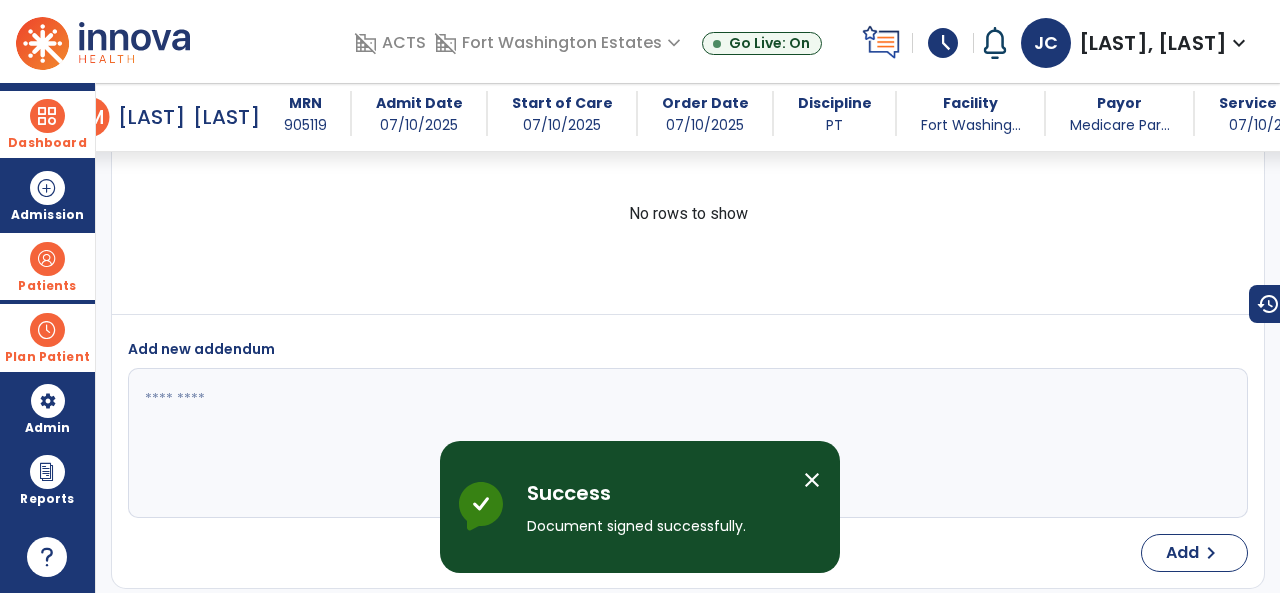 click at bounding box center [47, 116] 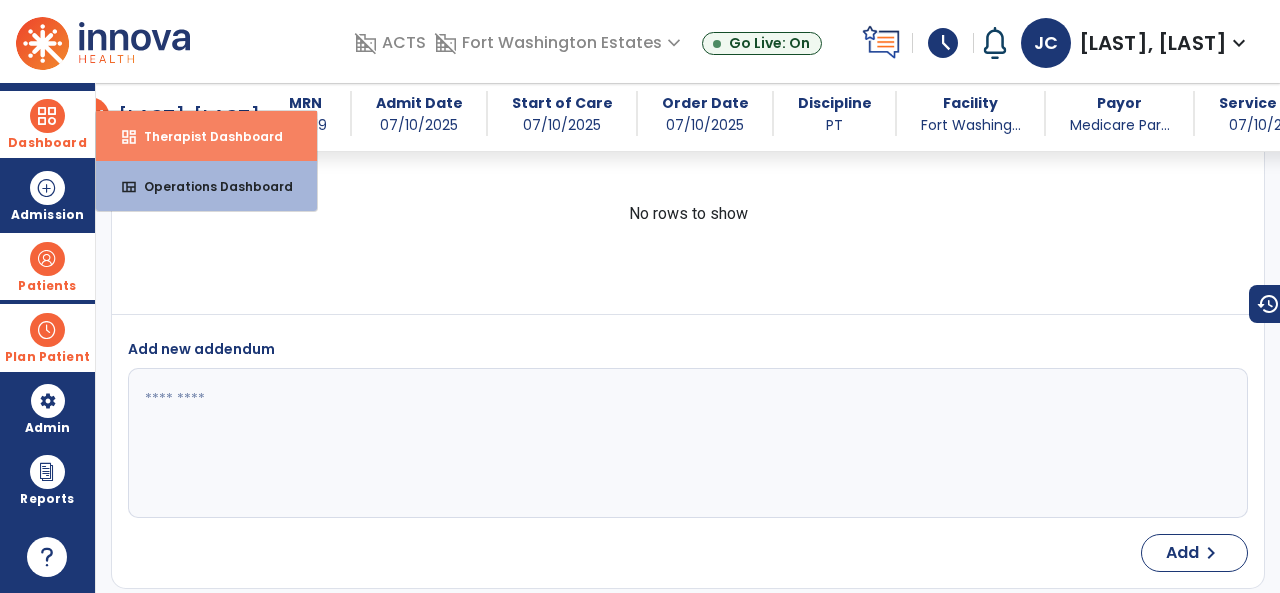 click on "Therapist Dashboard" at bounding box center (205, 136) 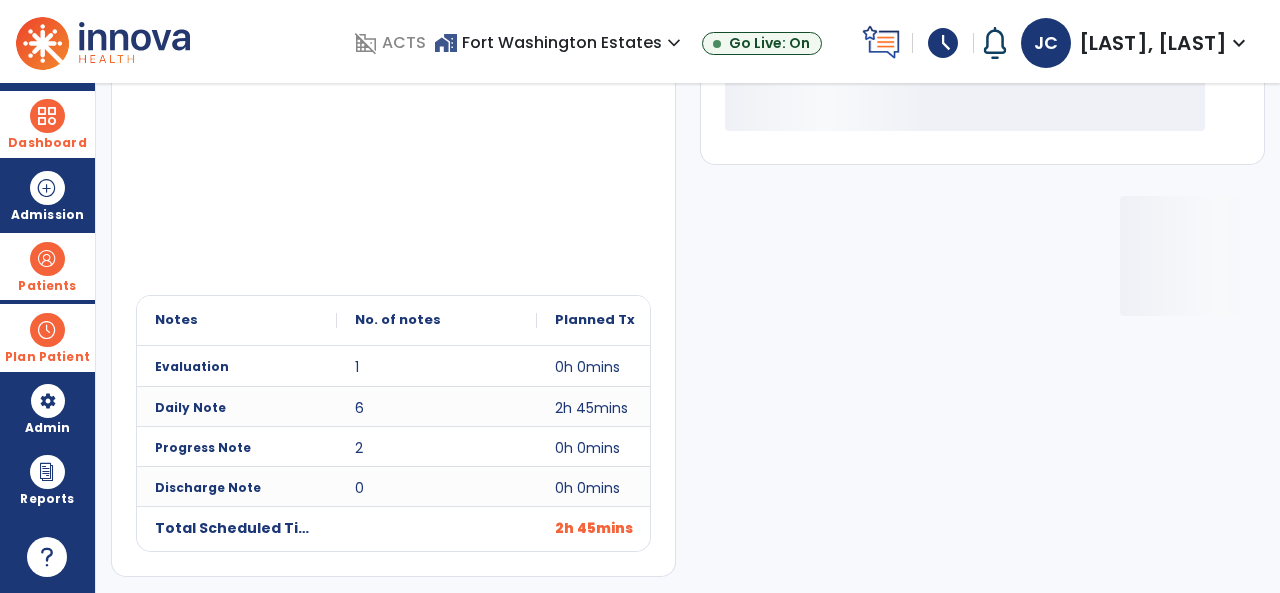 scroll, scrollTop: 278, scrollLeft: 0, axis: vertical 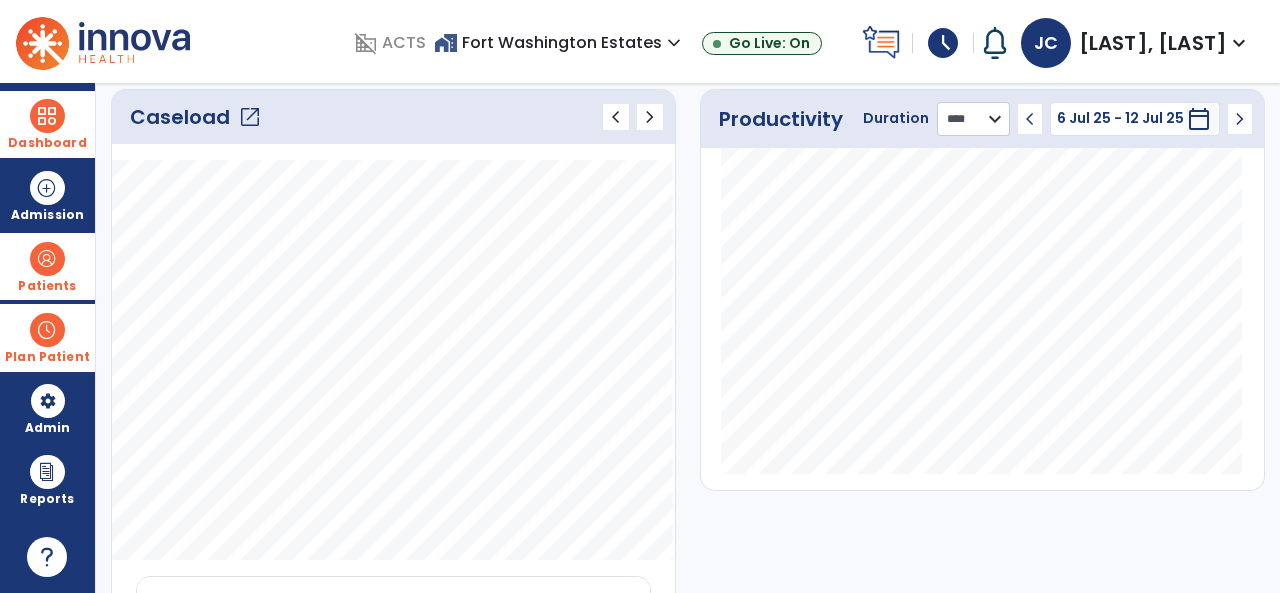 click on "******** **** ***" 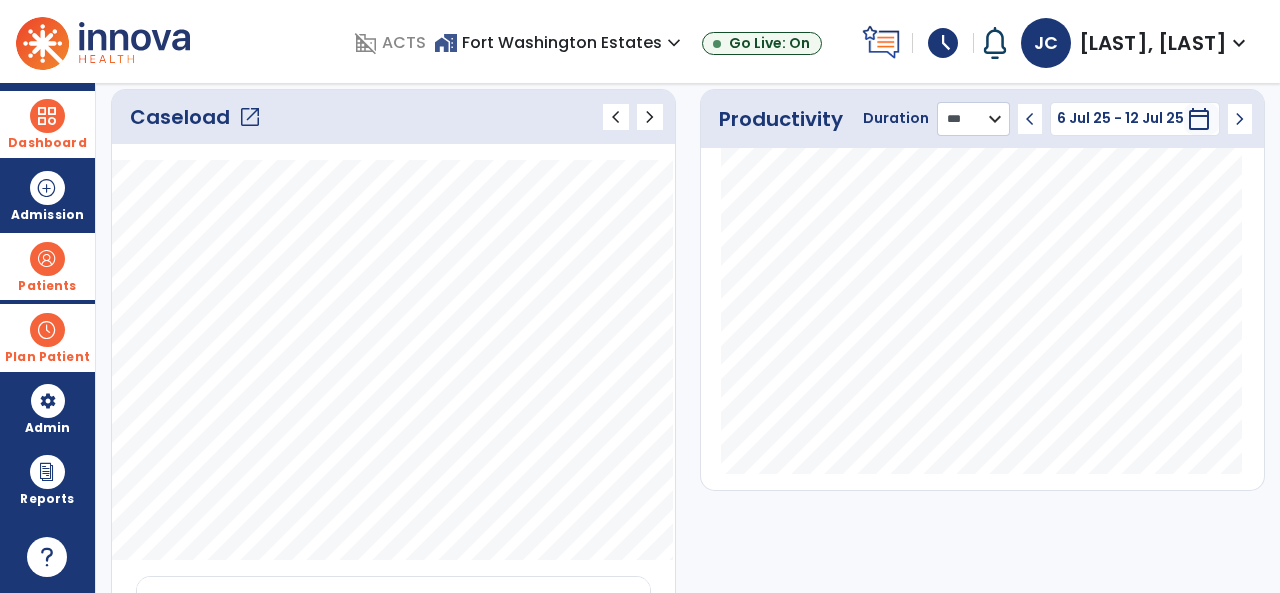 click on "******** **** ***" 